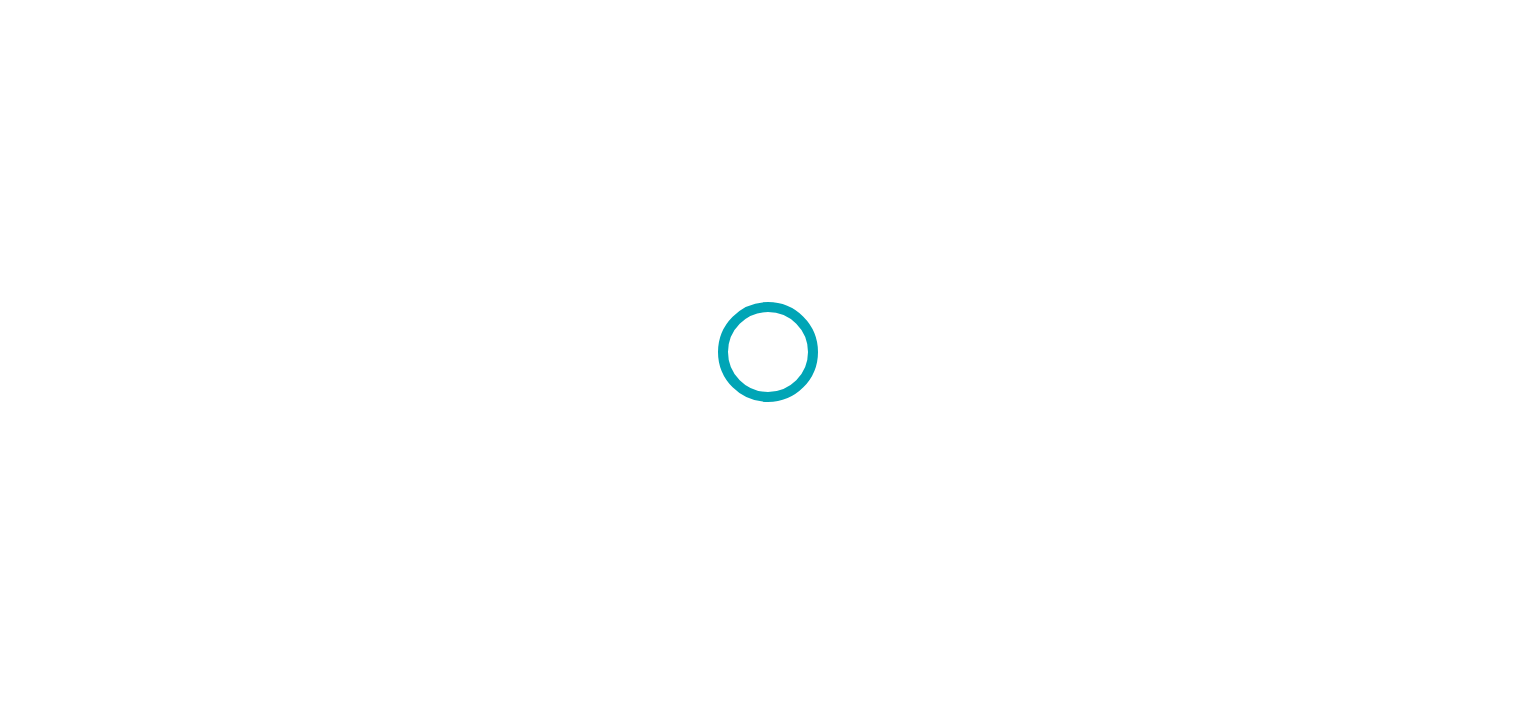 scroll, scrollTop: 0, scrollLeft: 0, axis: both 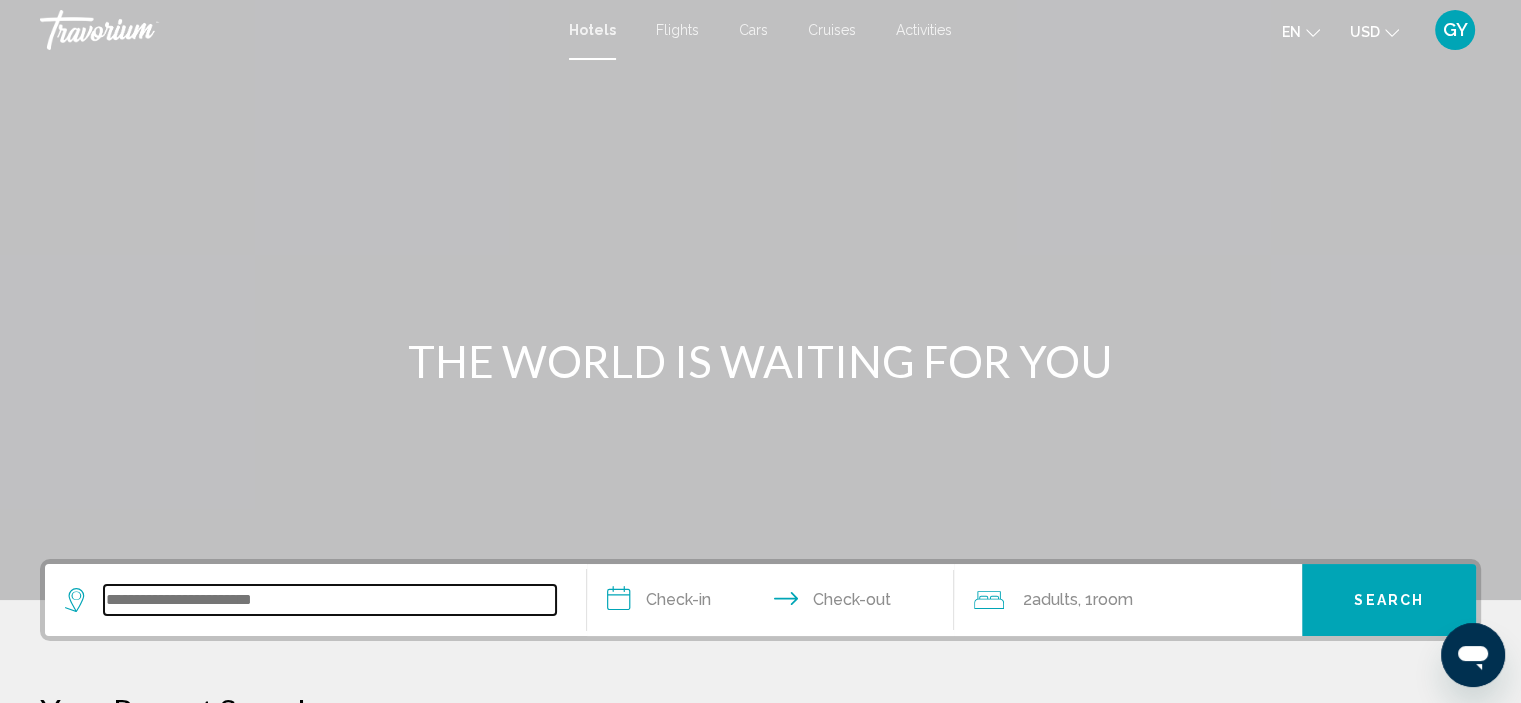 click at bounding box center [330, 600] 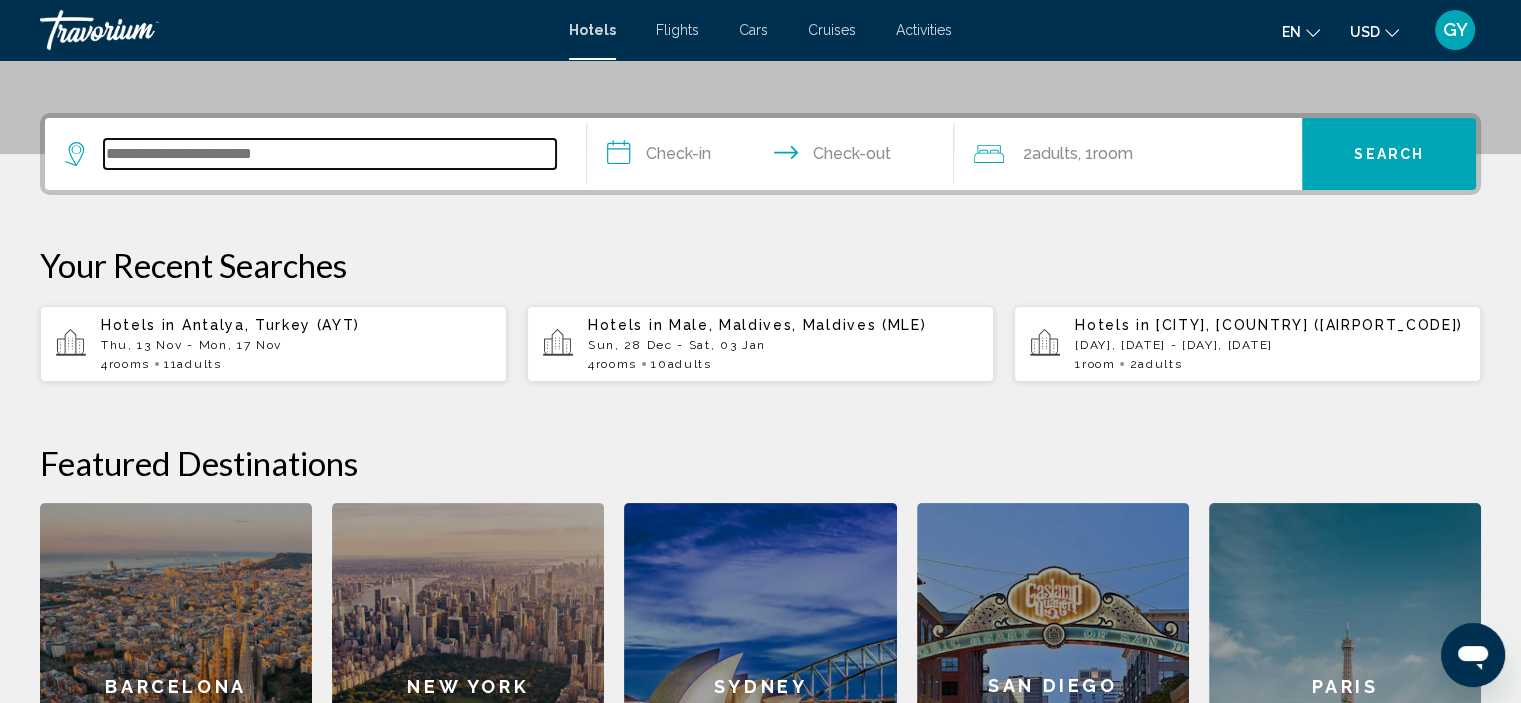 scroll, scrollTop: 493, scrollLeft: 0, axis: vertical 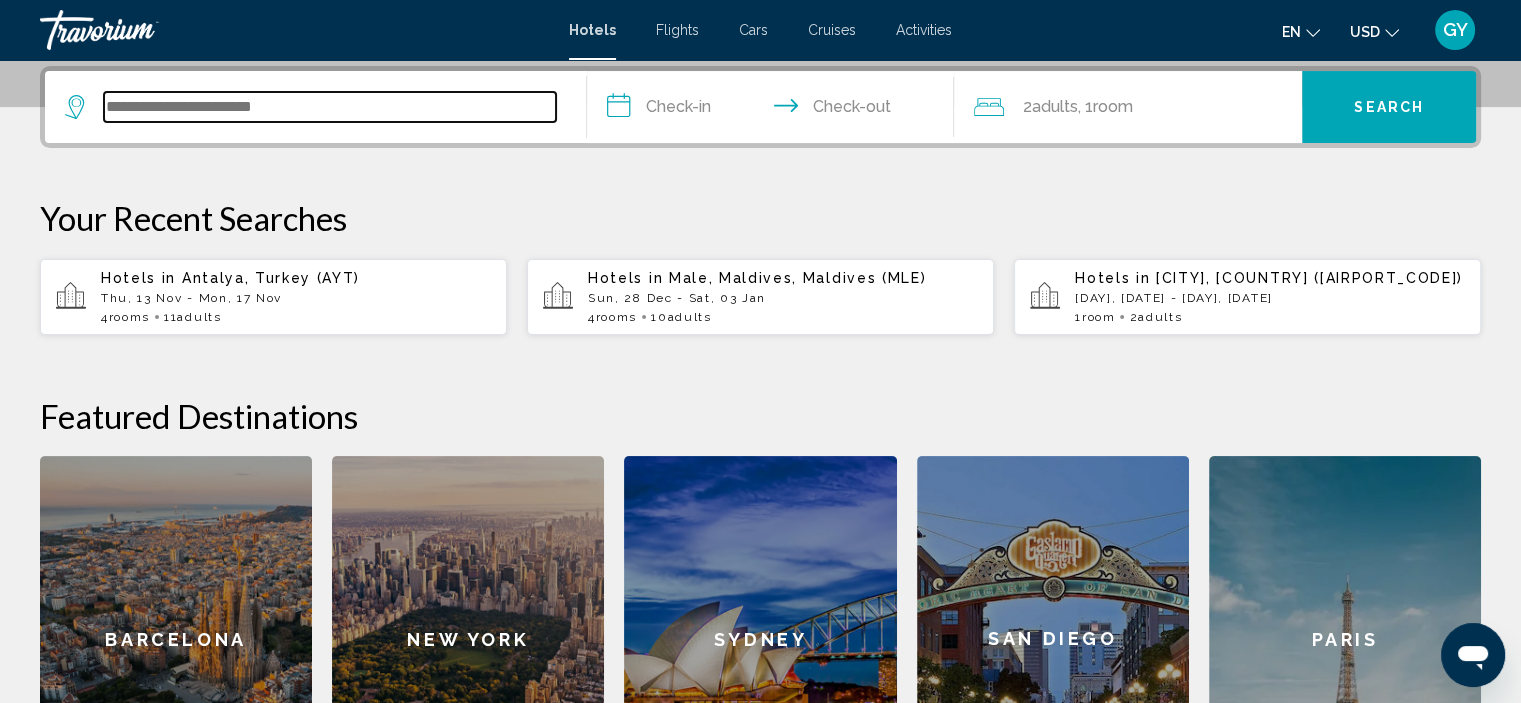 click at bounding box center (330, 107) 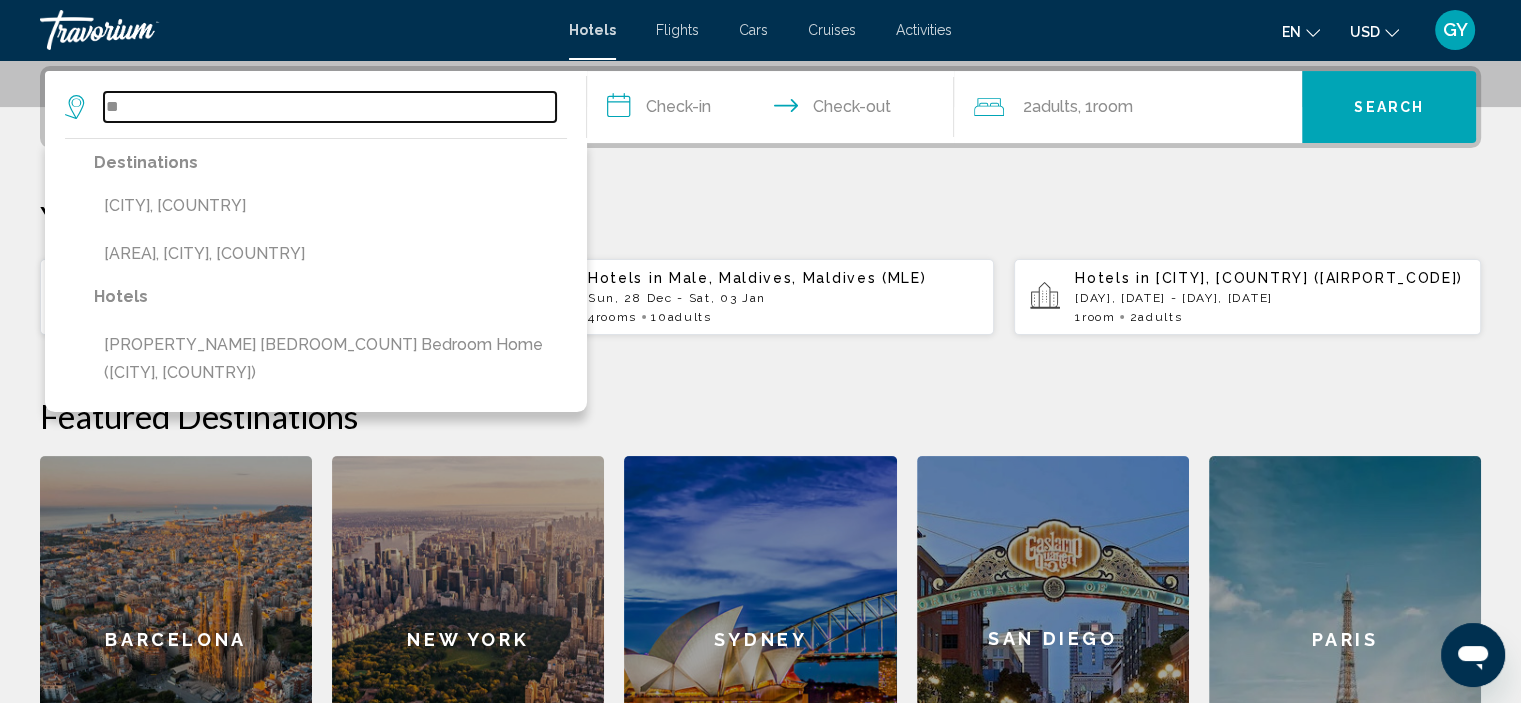 type on "*" 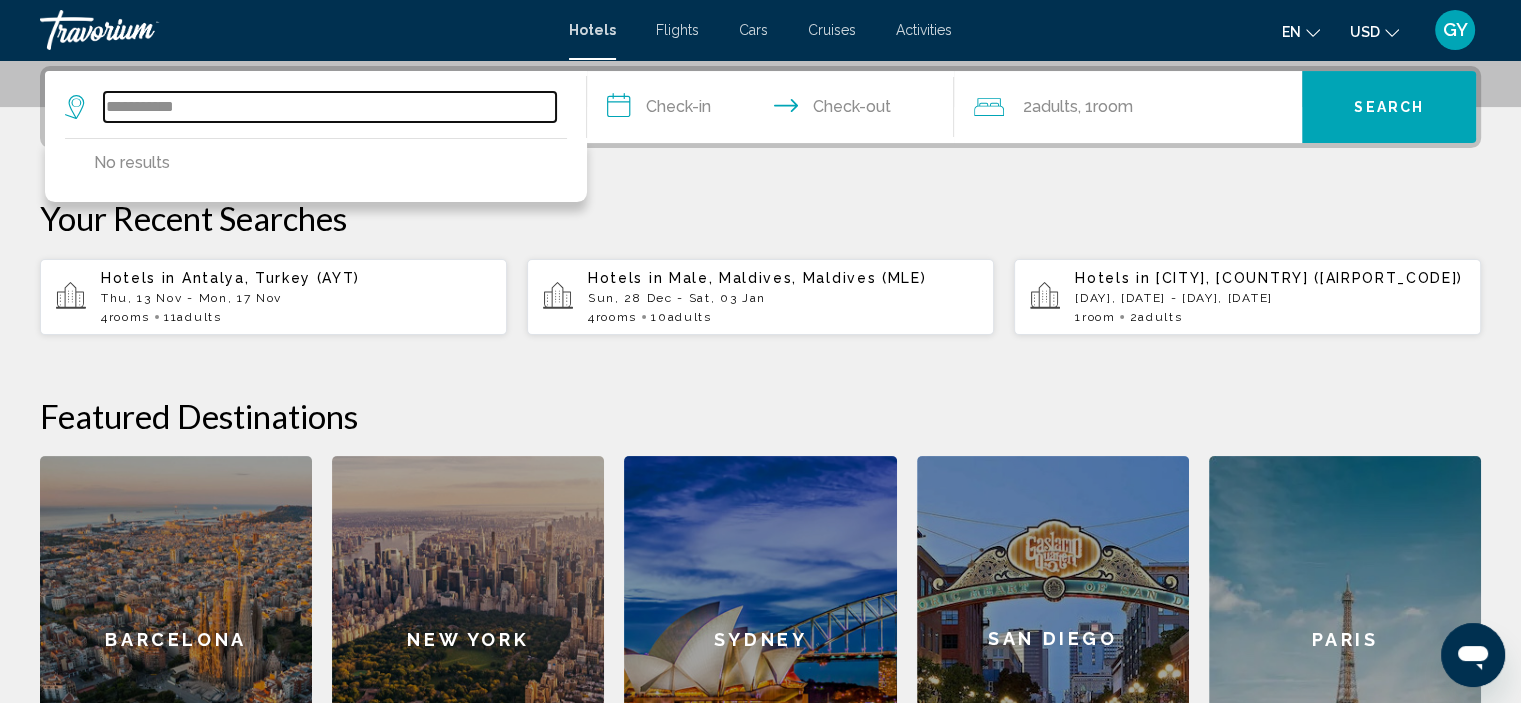 click on "**********" at bounding box center [330, 107] 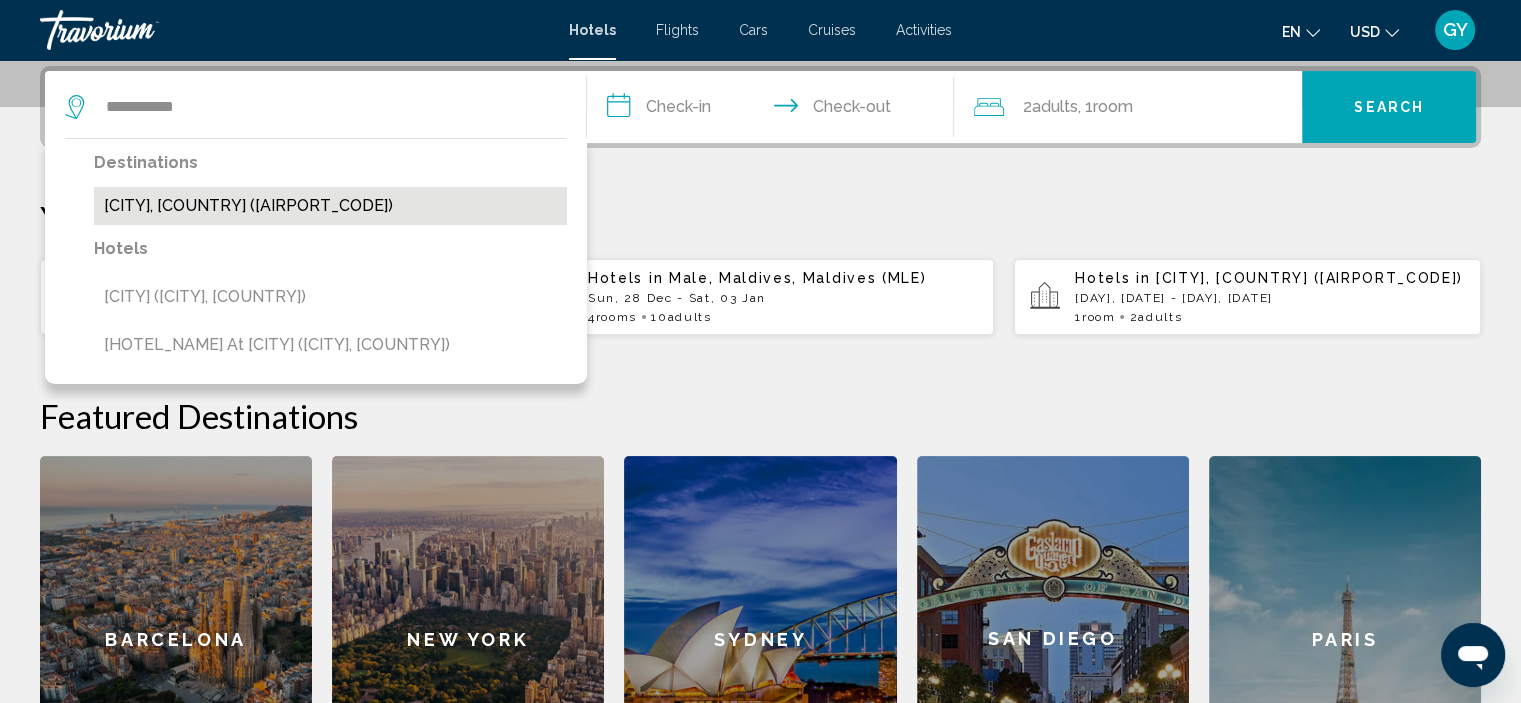 click on "[CITY], [COUNTRY] ([AIRPORT_CODE])" at bounding box center [330, 206] 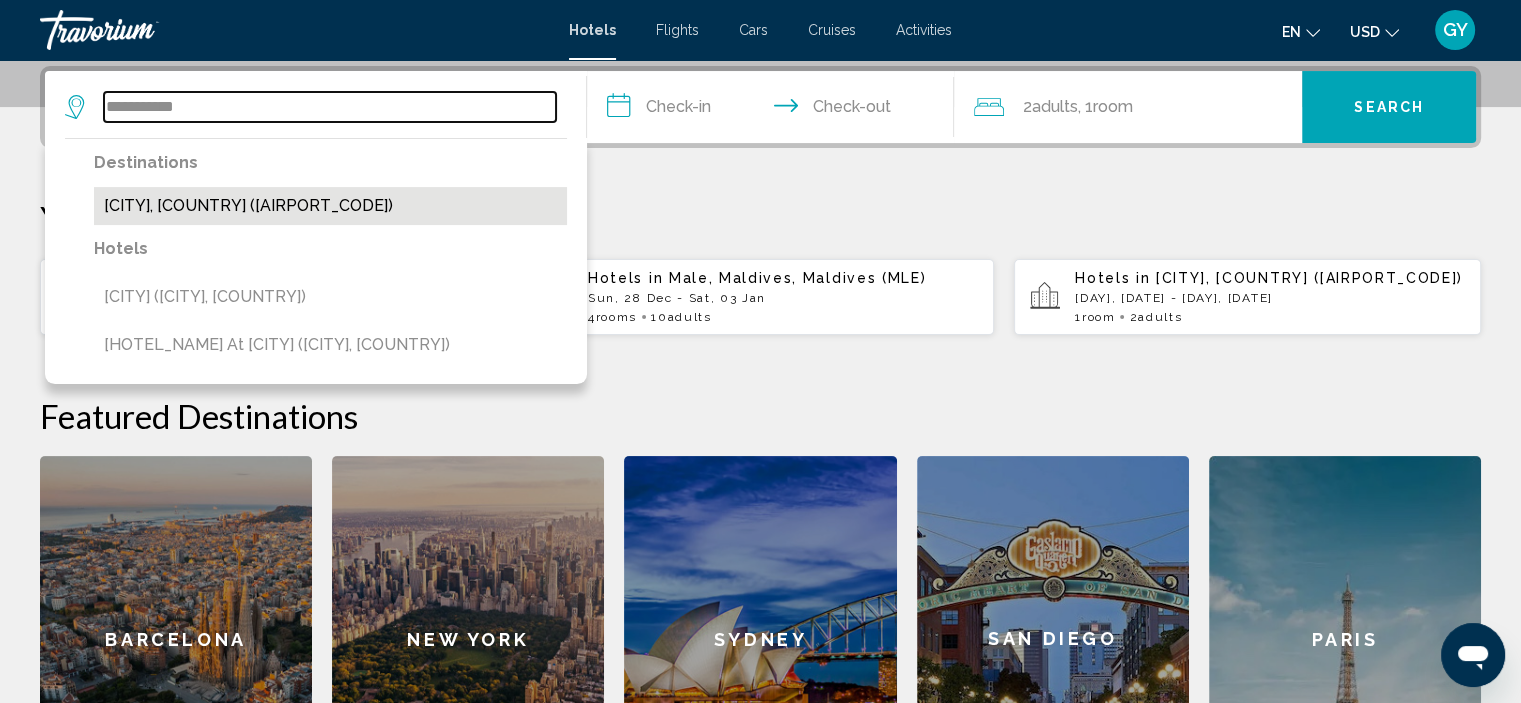 type on "**********" 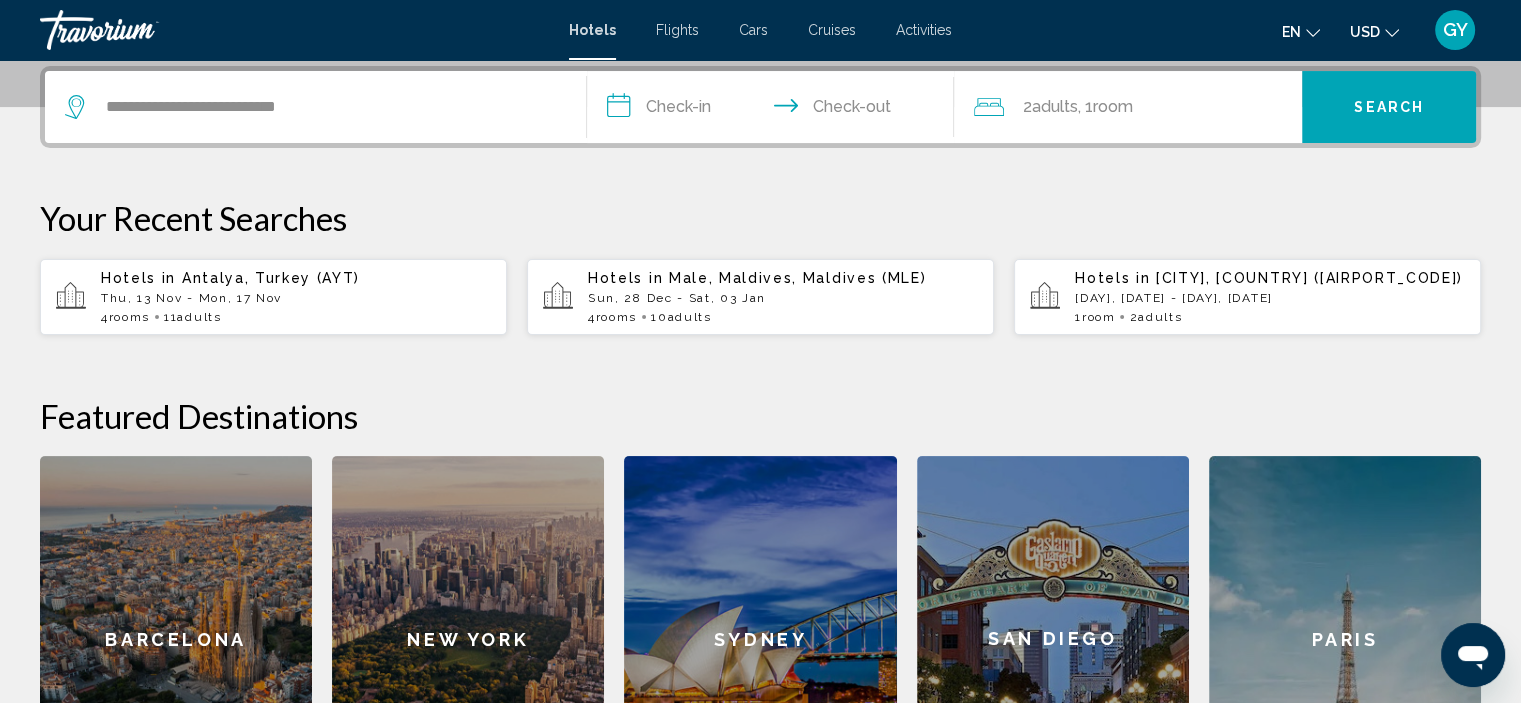click on "**********" at bounding box center [775, 110] 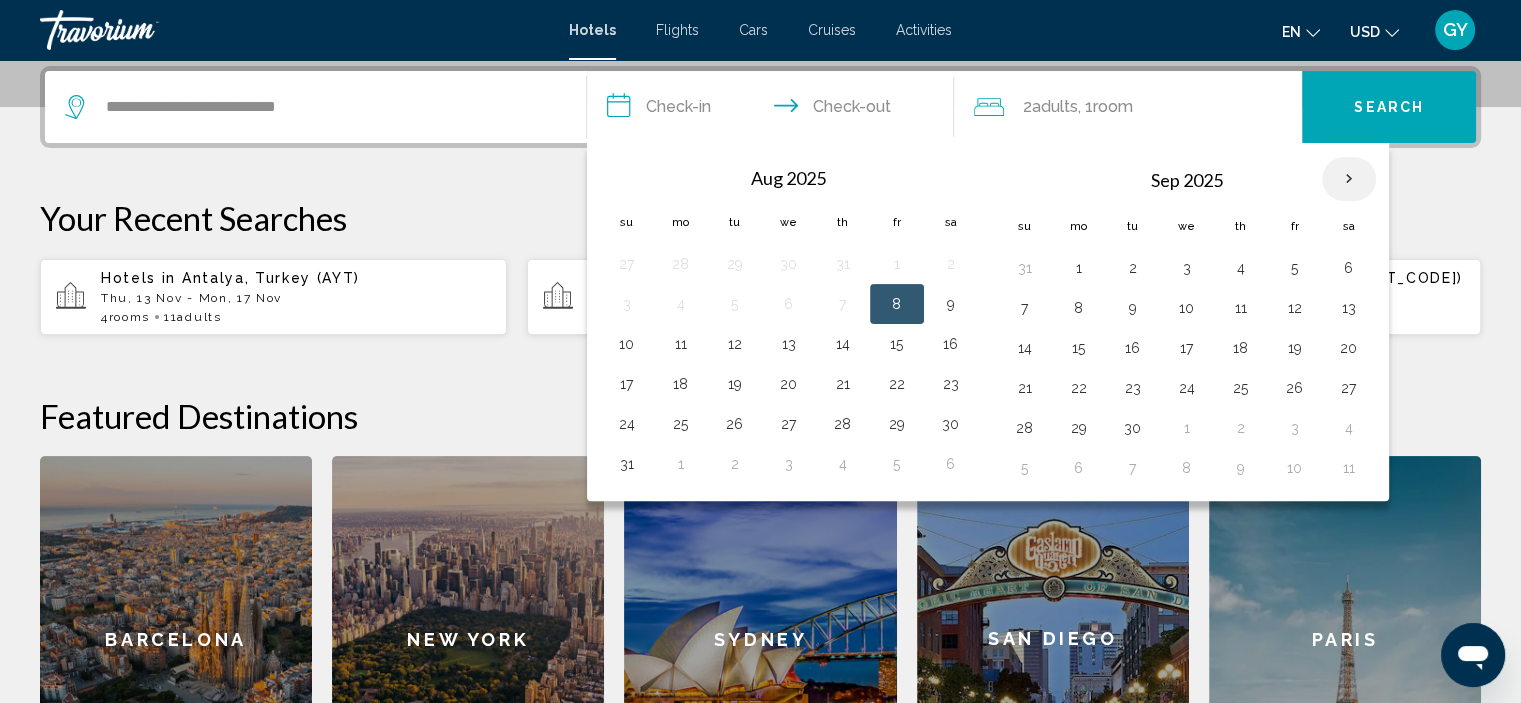 click at bounding box center (1349, 179) 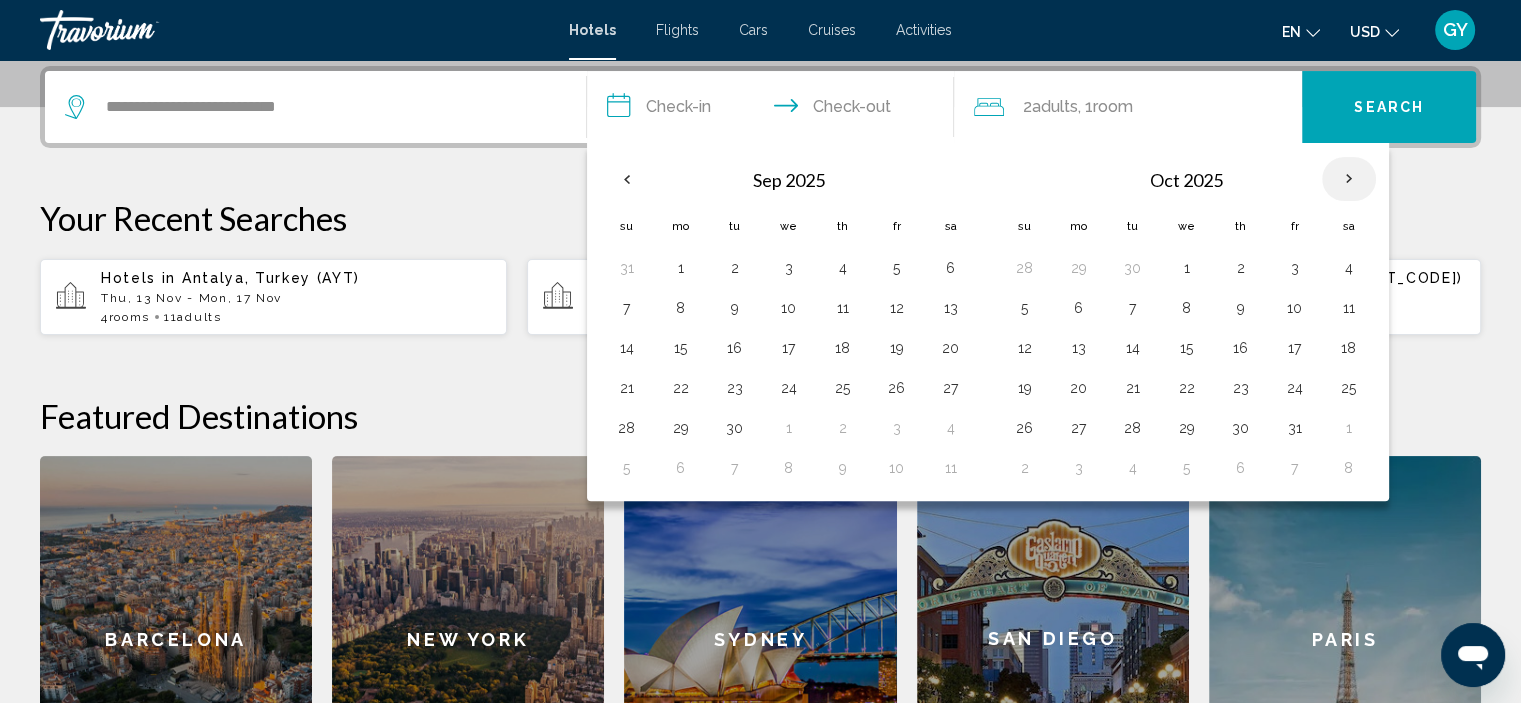 click at bounding box center (1349, 179) 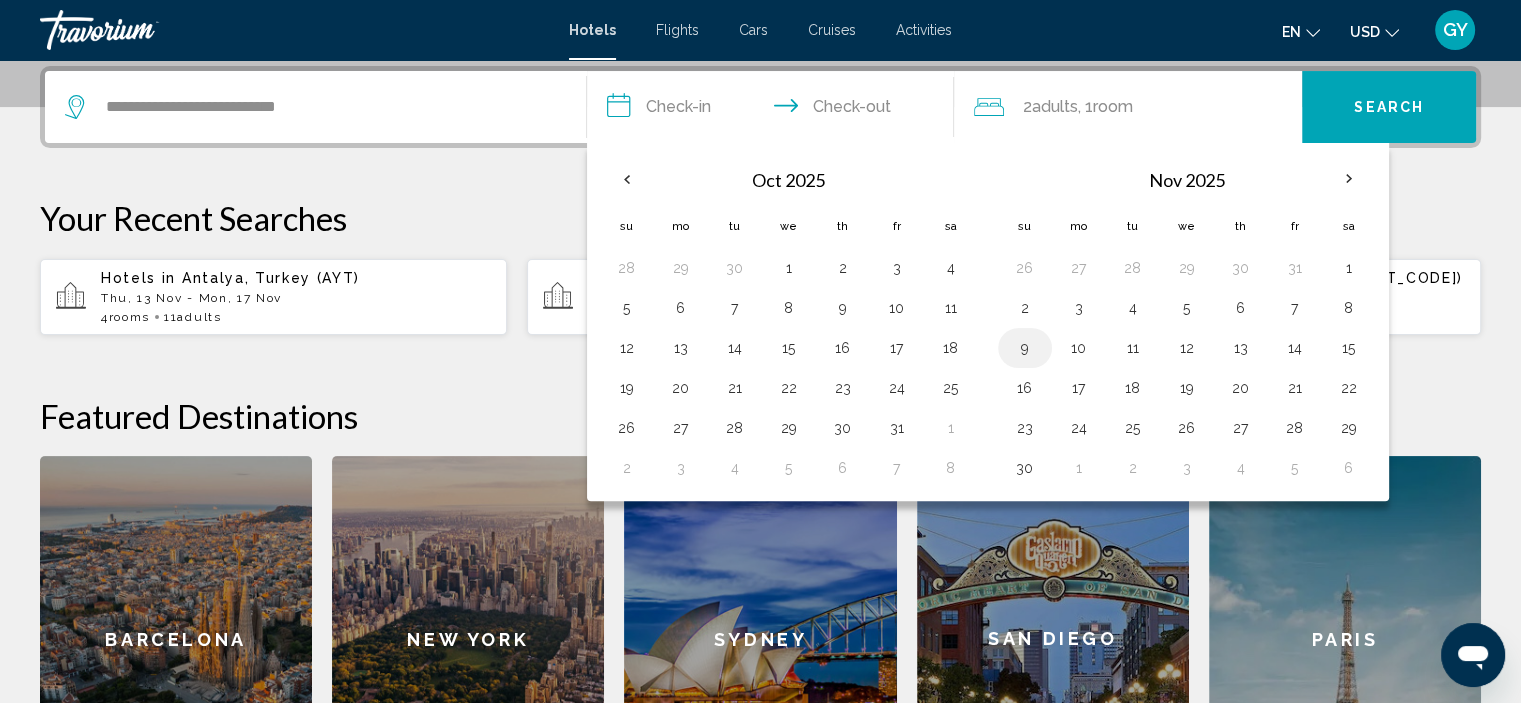 click on "9" at bounding box center [1025, 348] 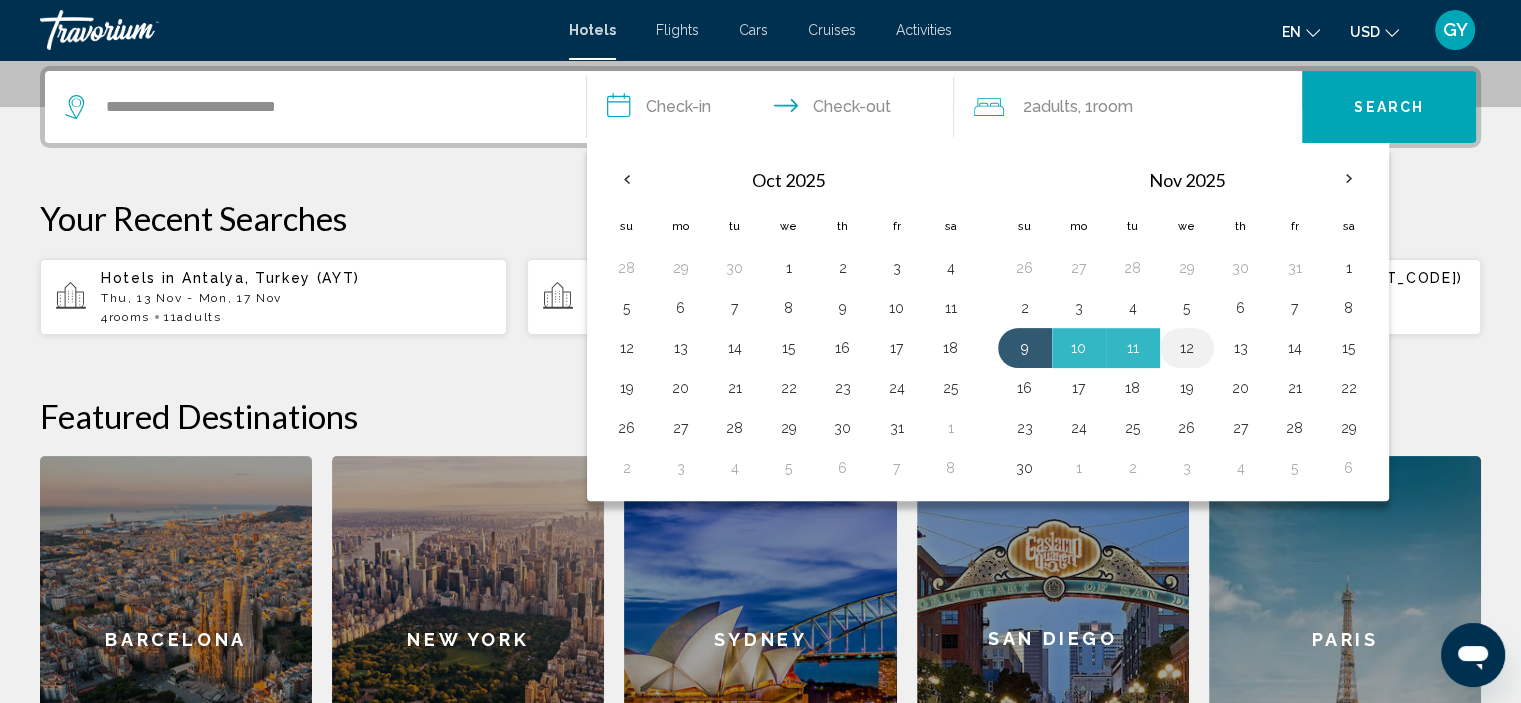 click on "12" at bounding box center (1187, 348) 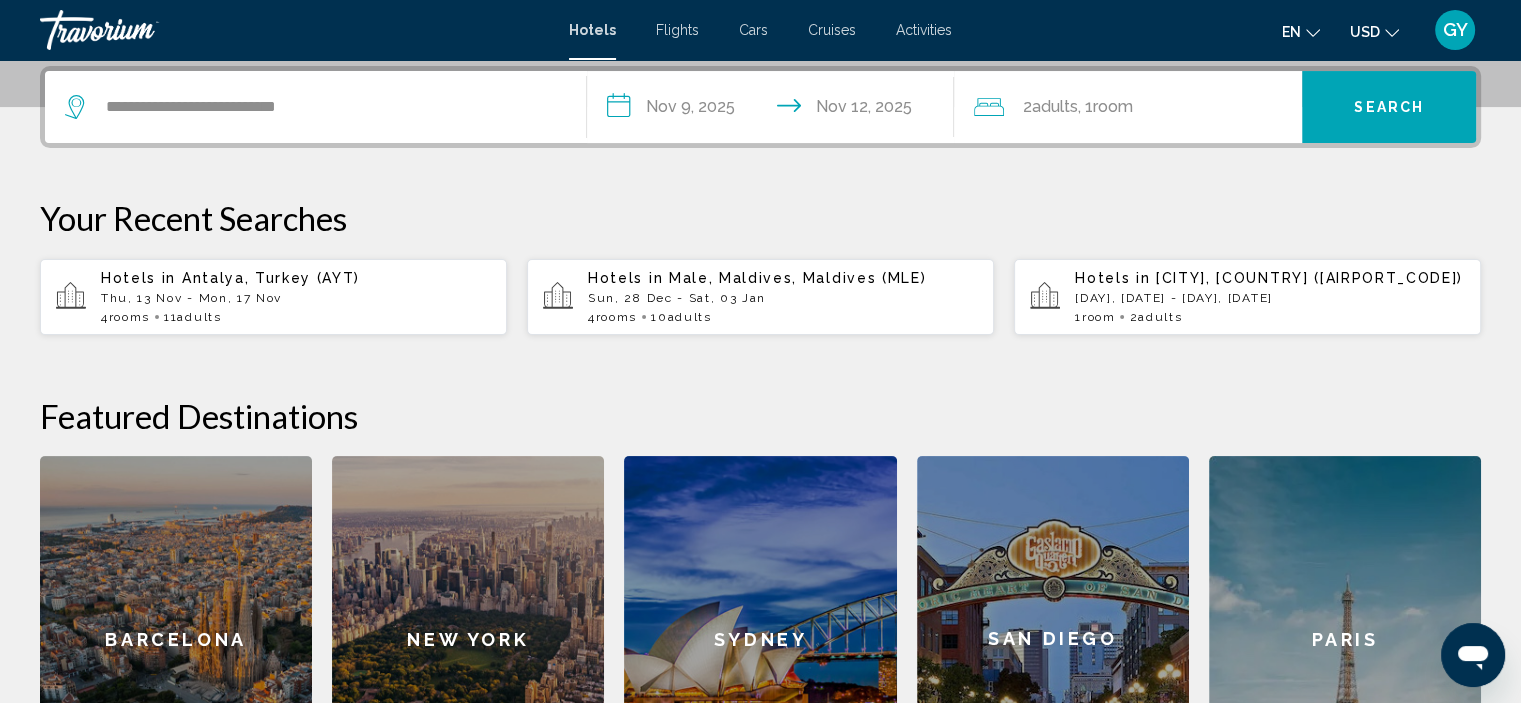 click 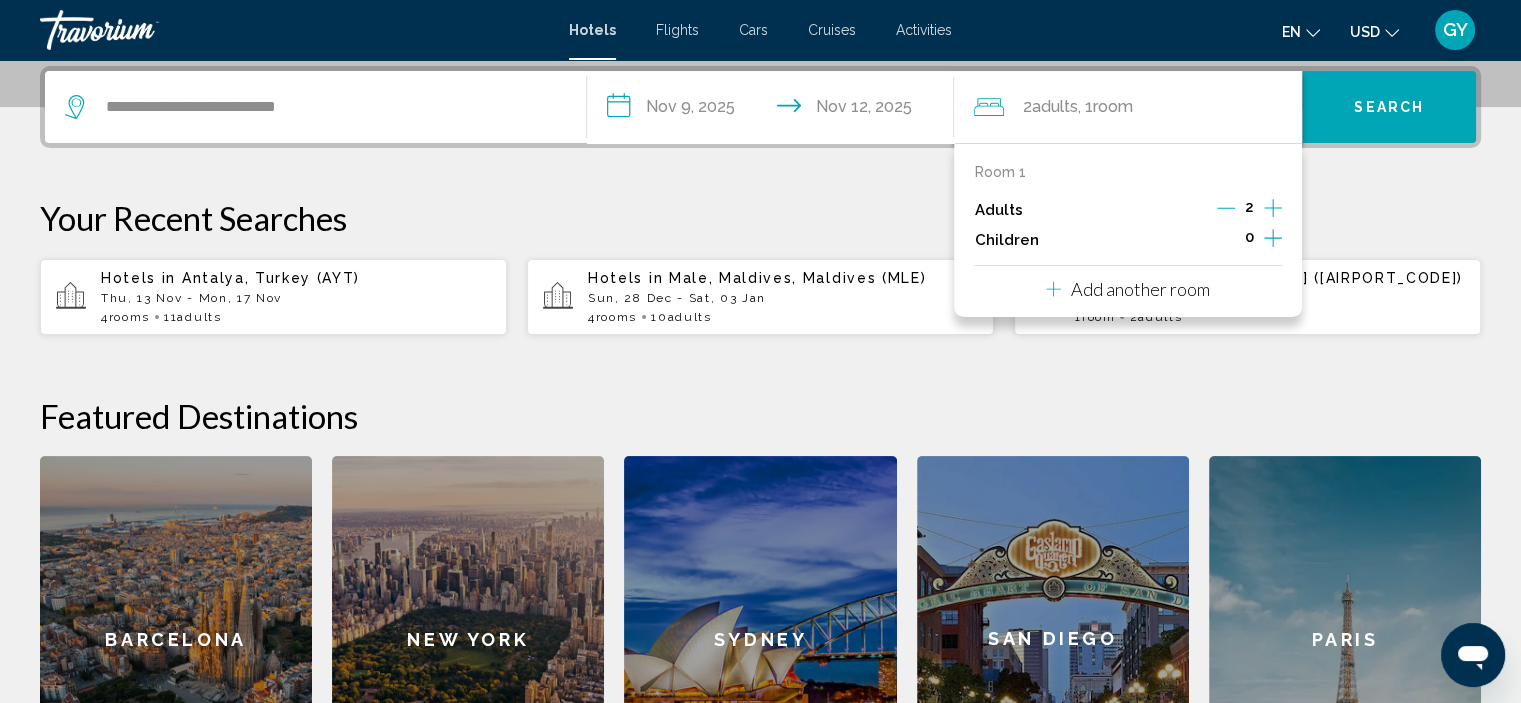 click on "Add another room" at bounding box center (1140, 289) 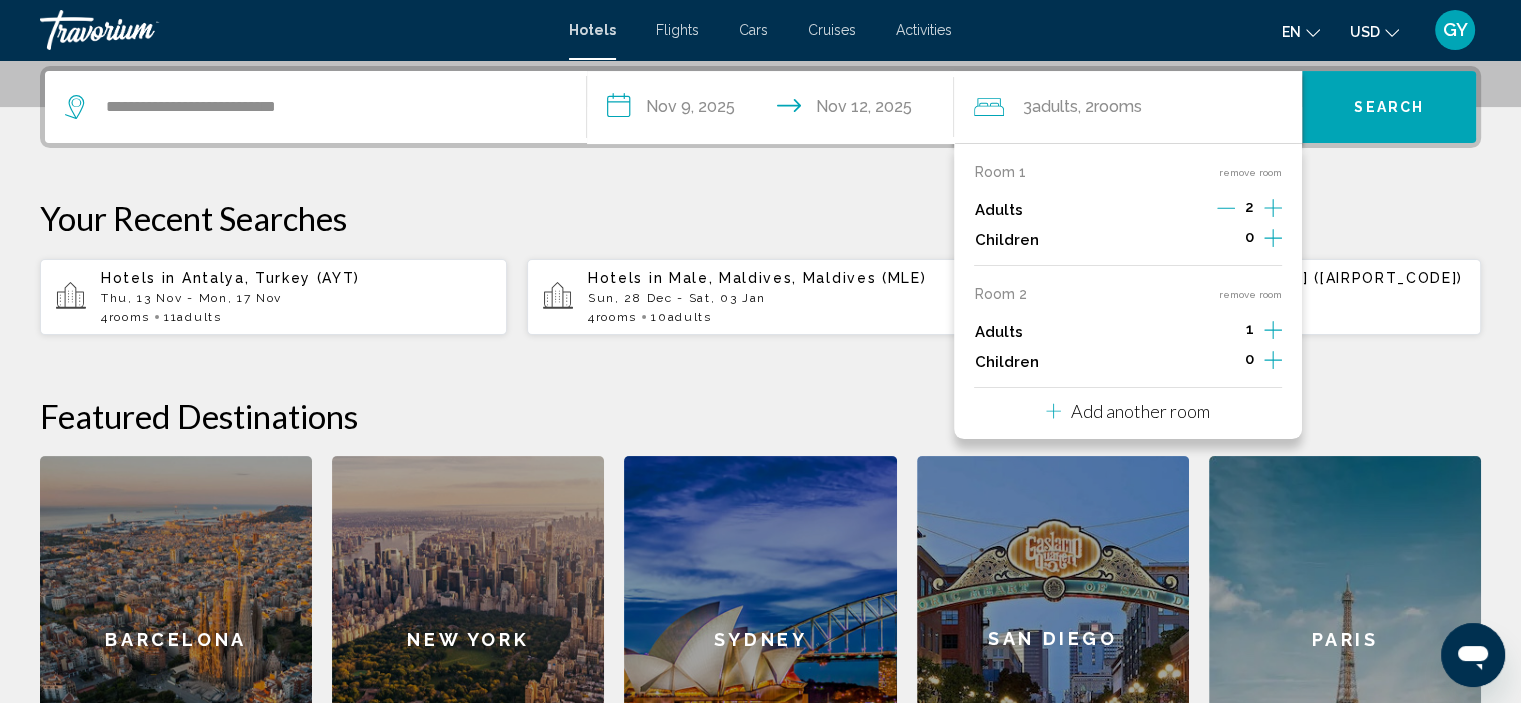 click 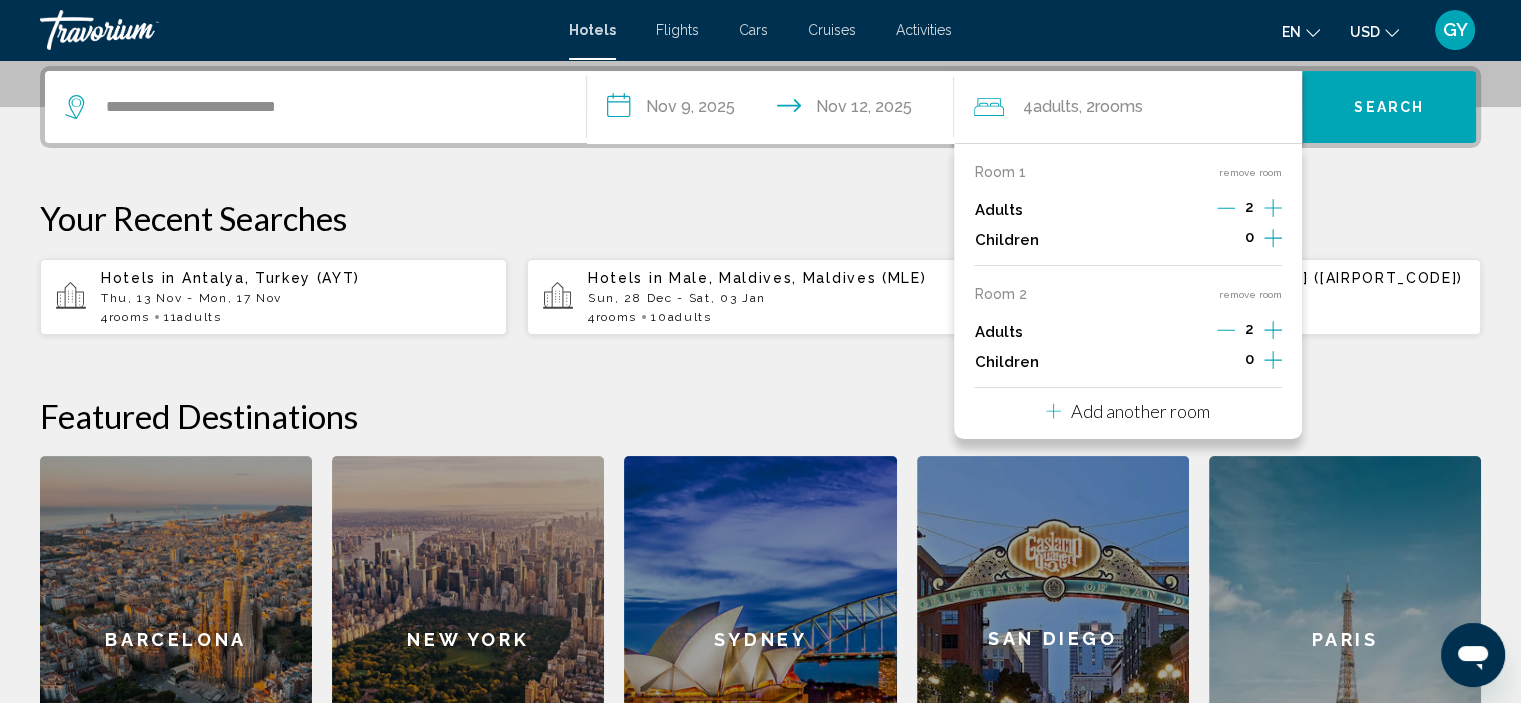 click 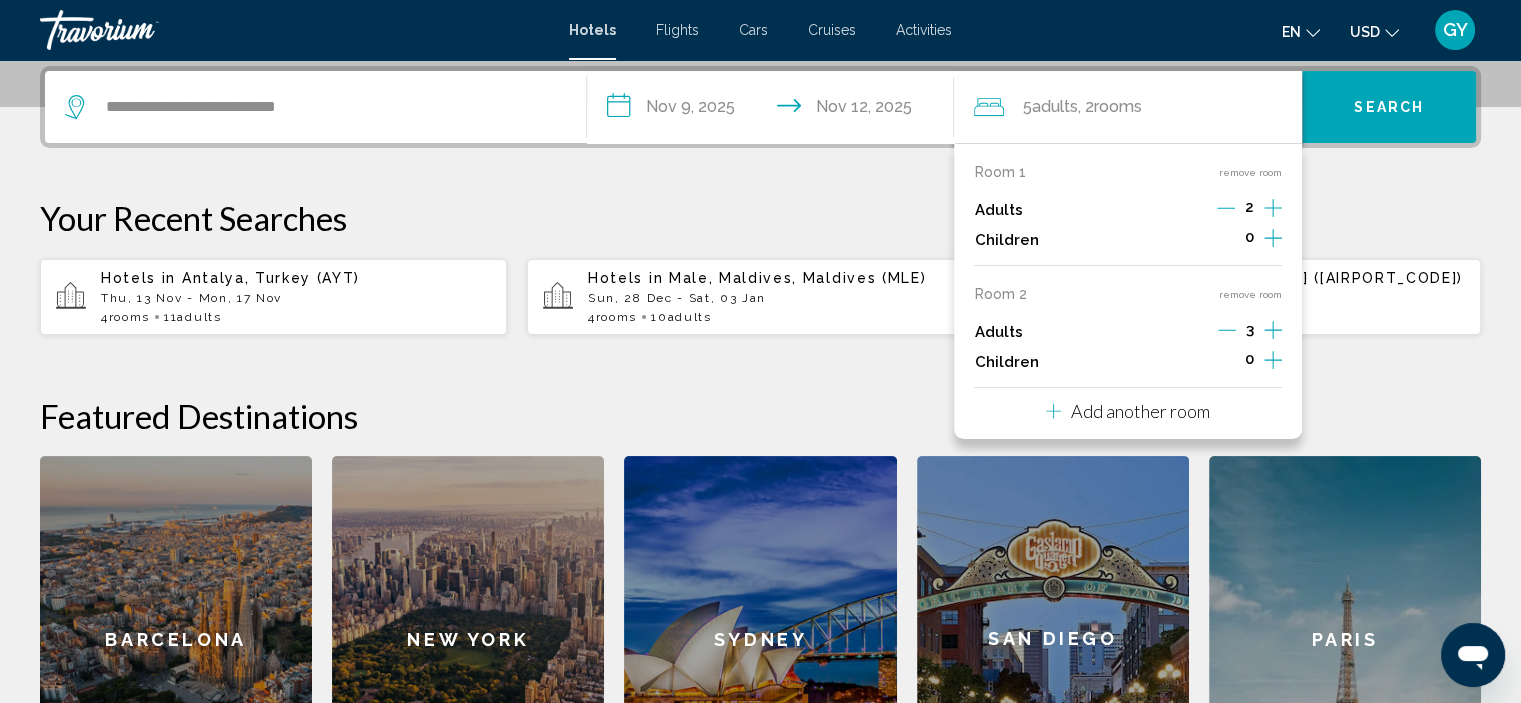 click on "Add another room" at bounding box center (1140, 411) 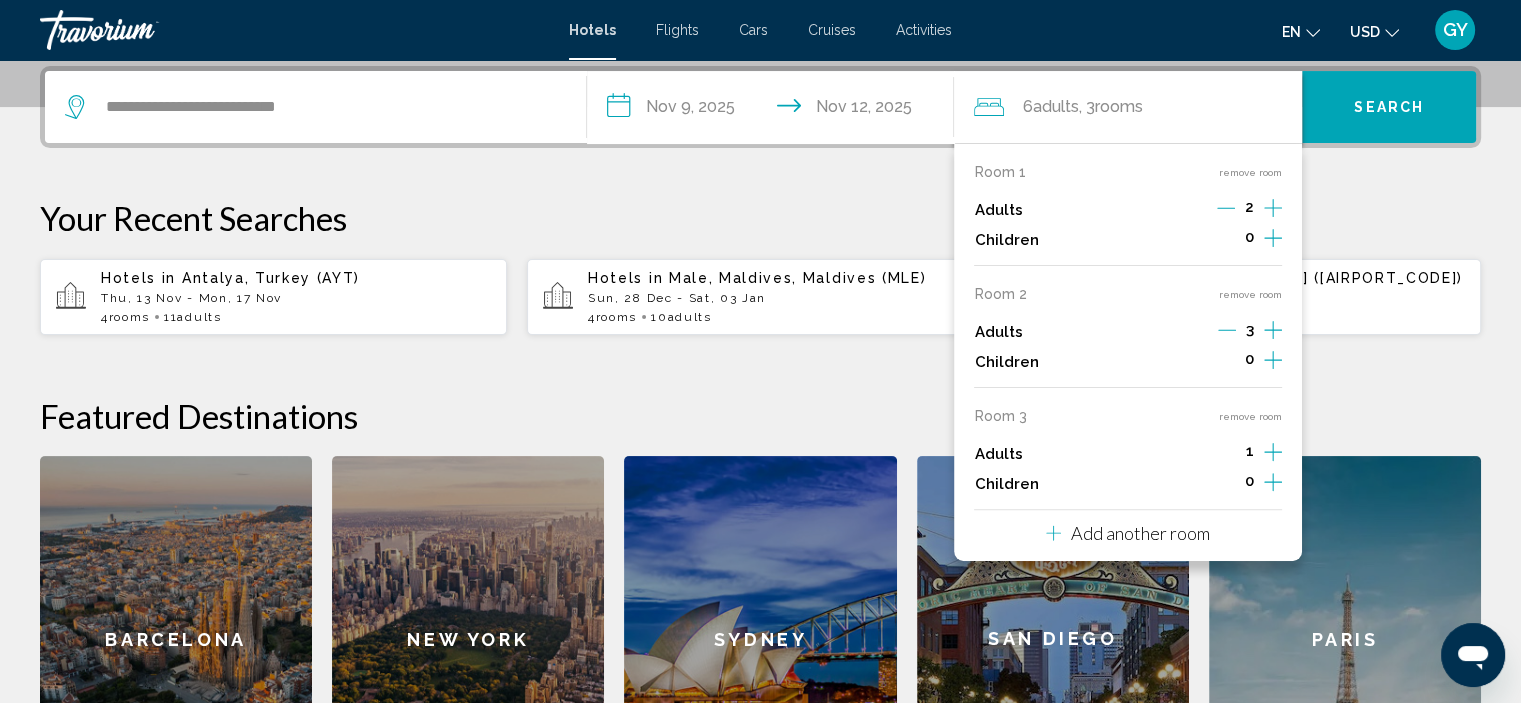 click 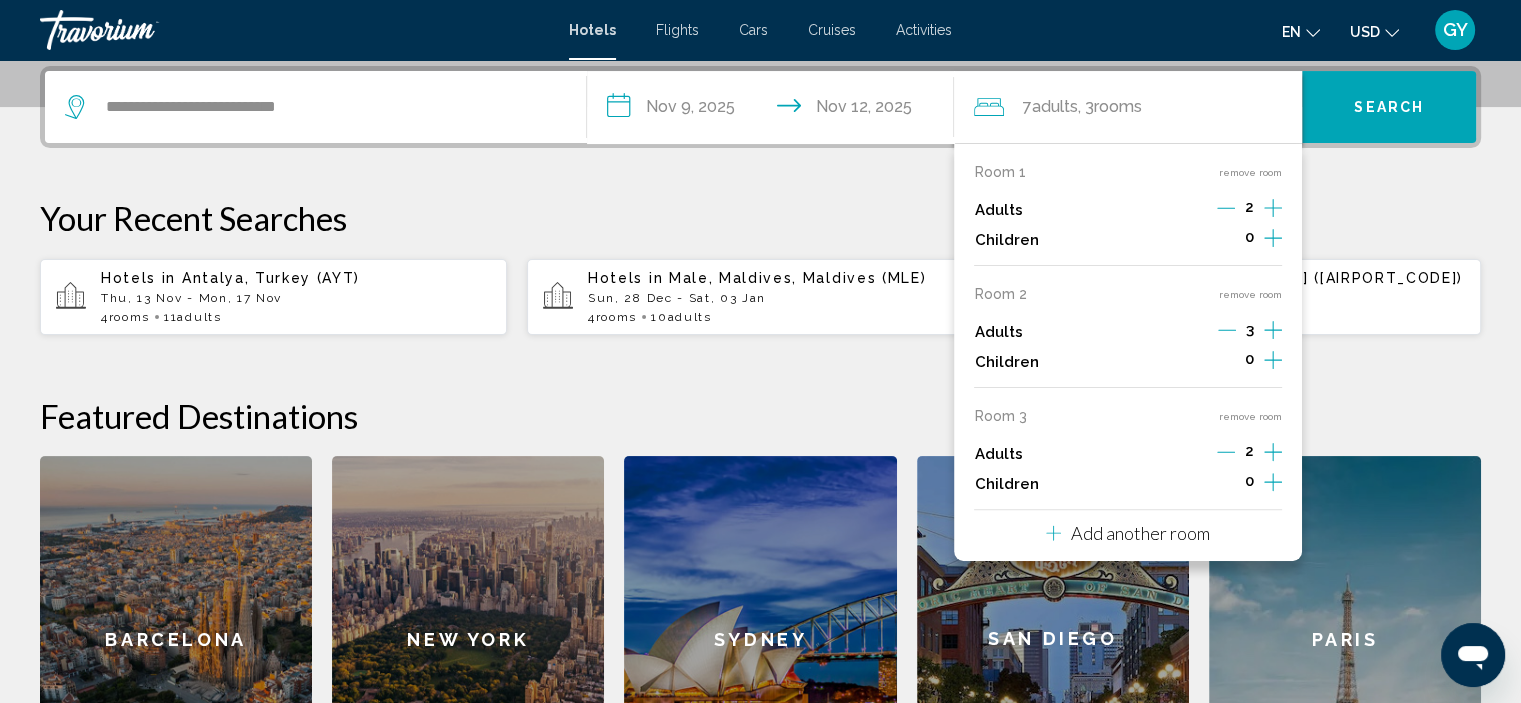 click 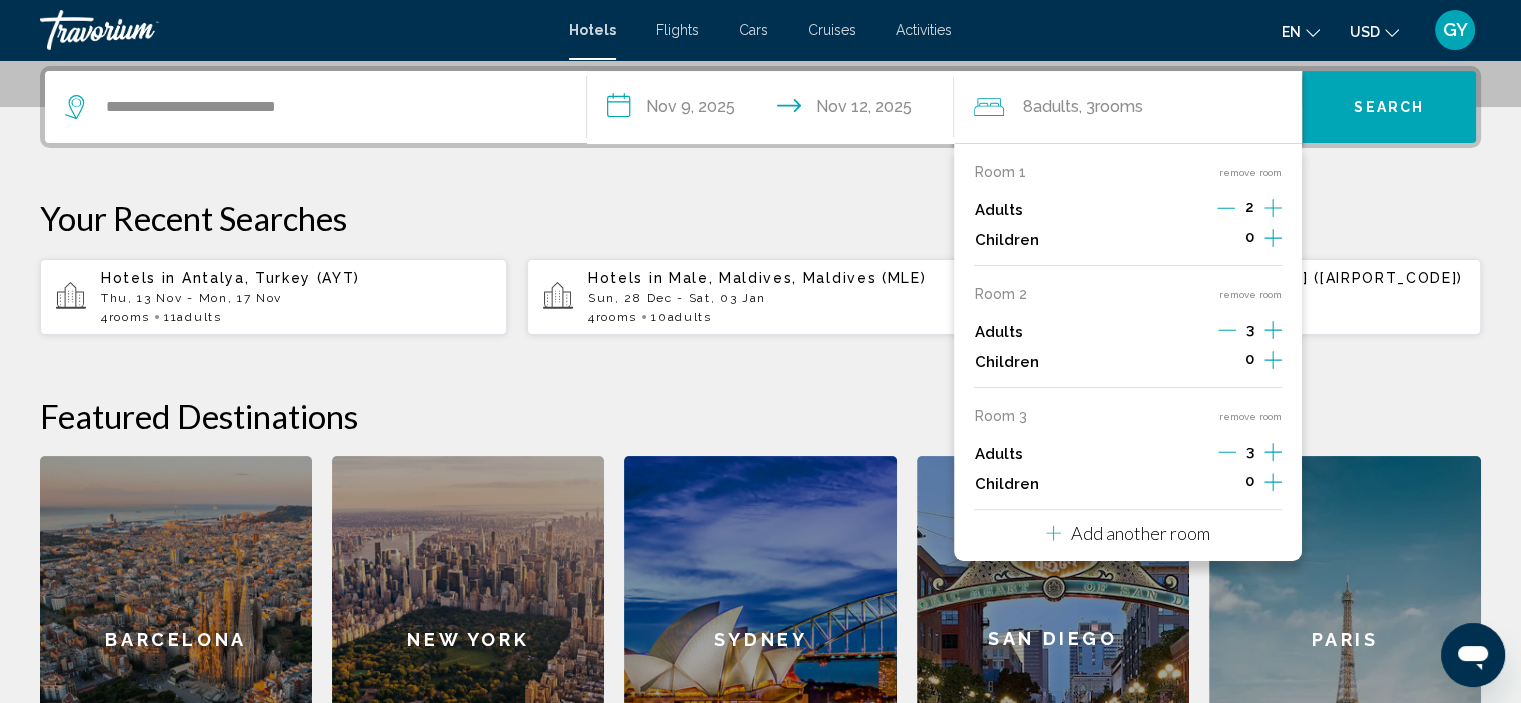 click on "Add another room" at bounding box center (1140, 533) 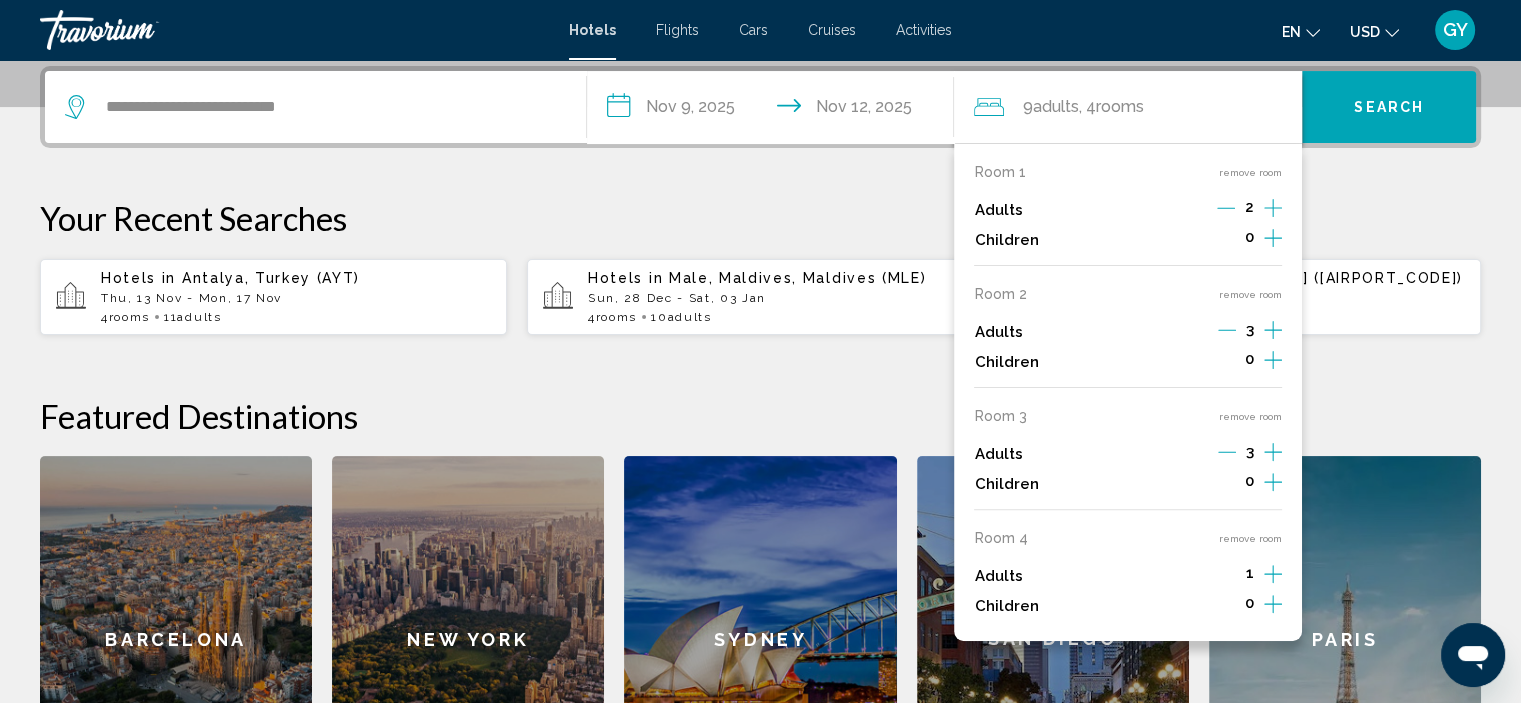 click 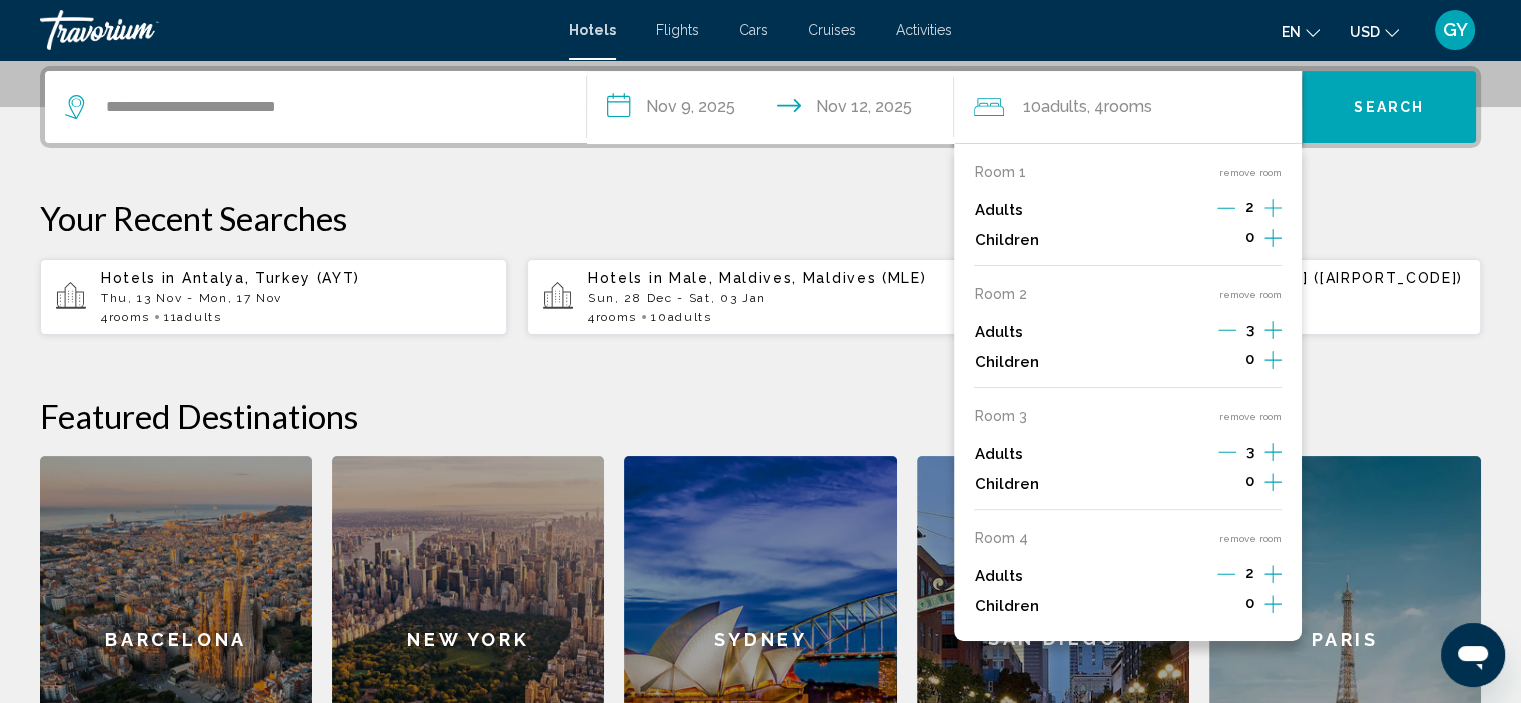 click 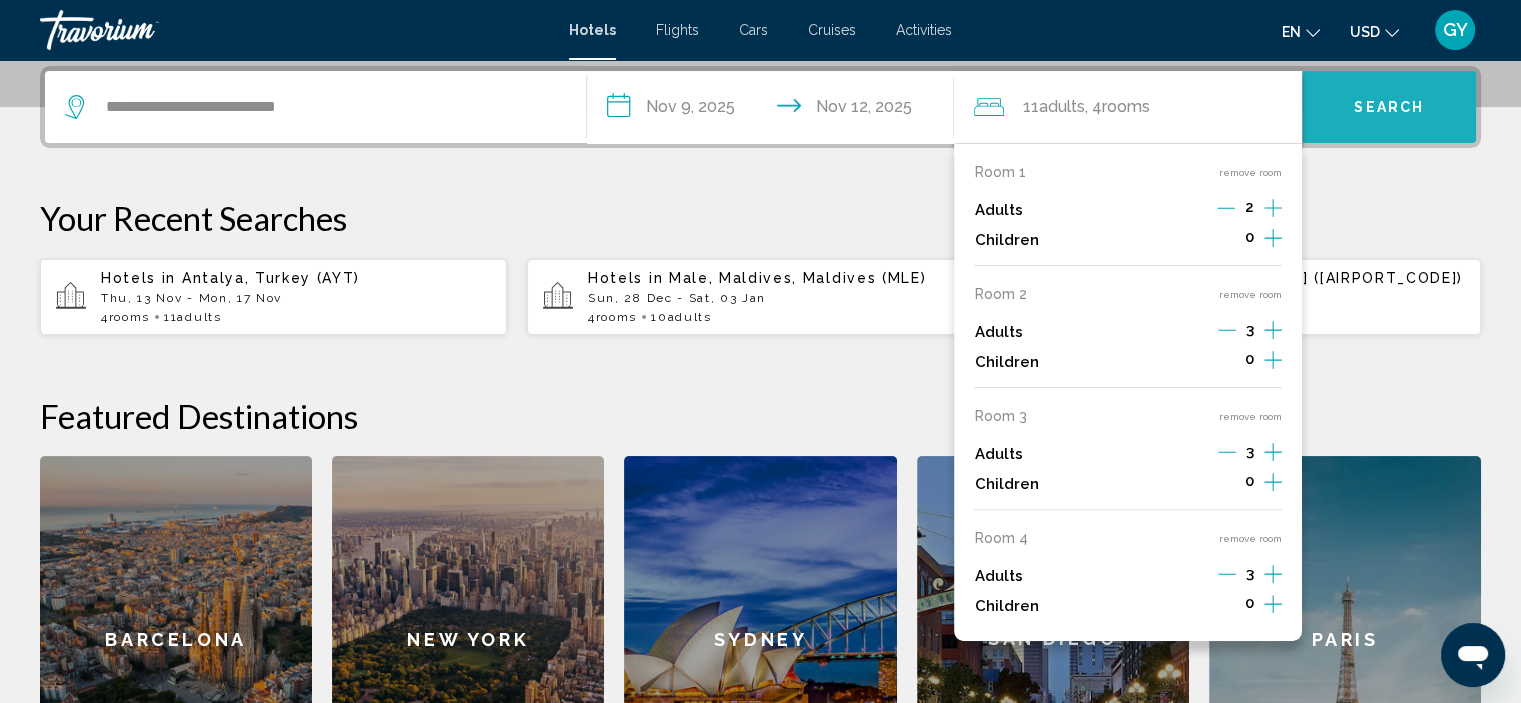 click on "Search" at bounding box center [1389, 107] 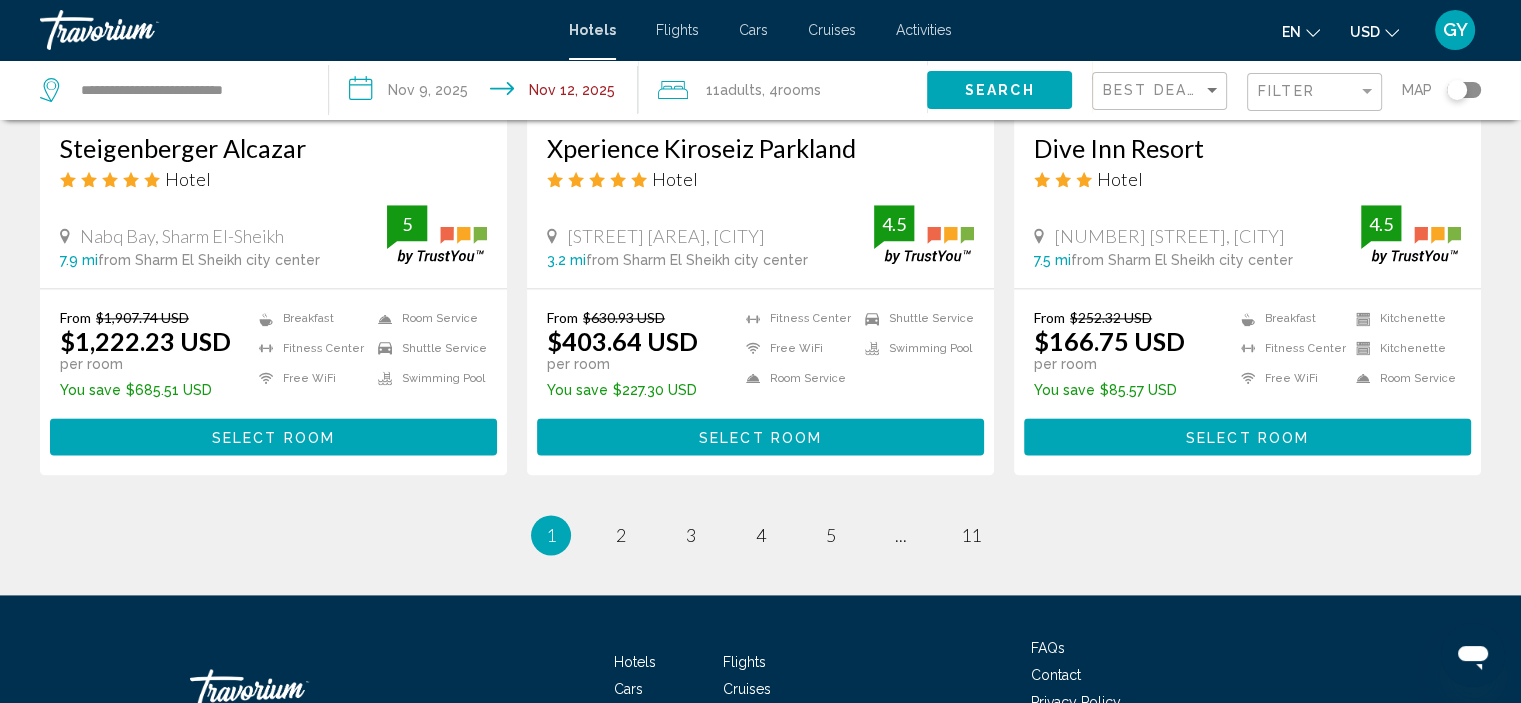 scroll, scrollTop: 2578, scrollLeft: 0, axis: vertical 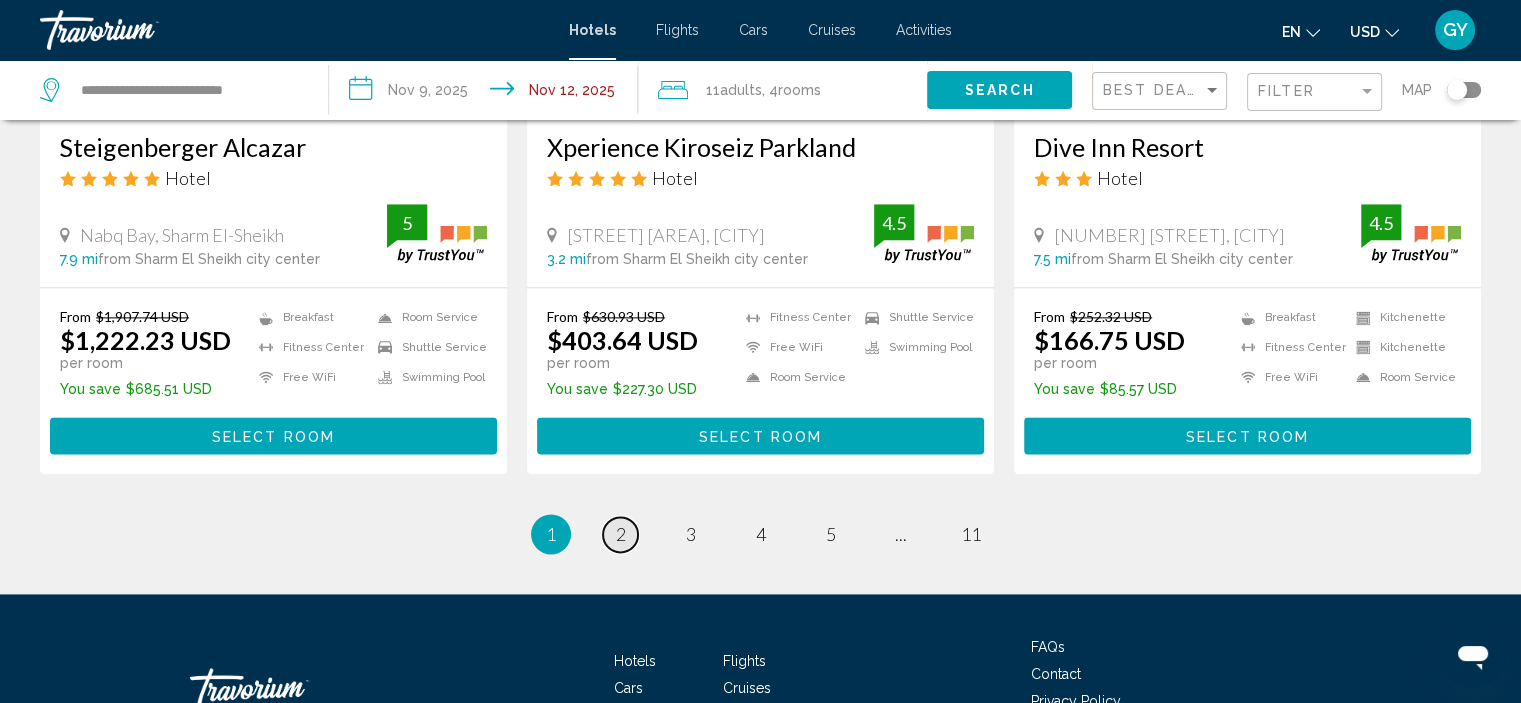 click on "2" at bounding box center (621, 534) 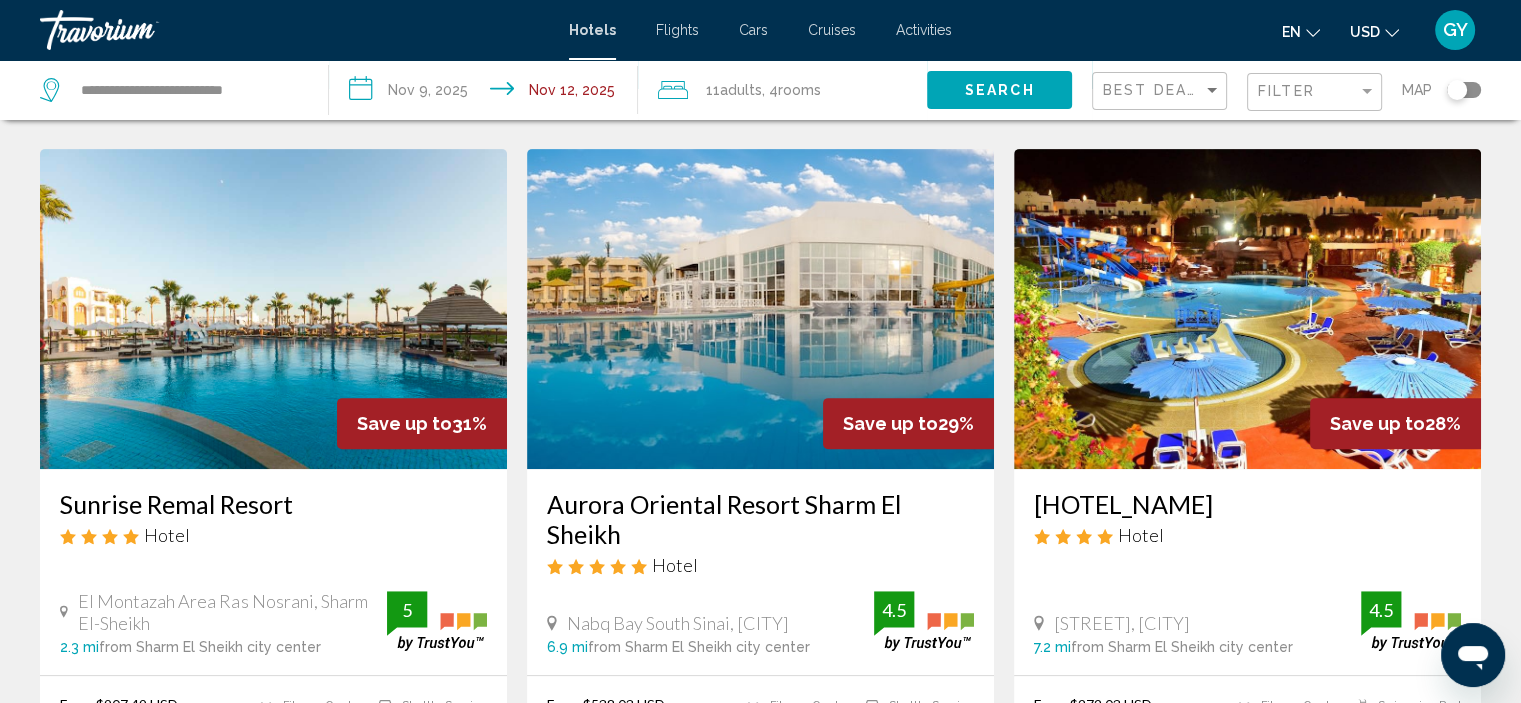 scroll, scrollTop: 792, scrollLeft: 0, axis: vertical 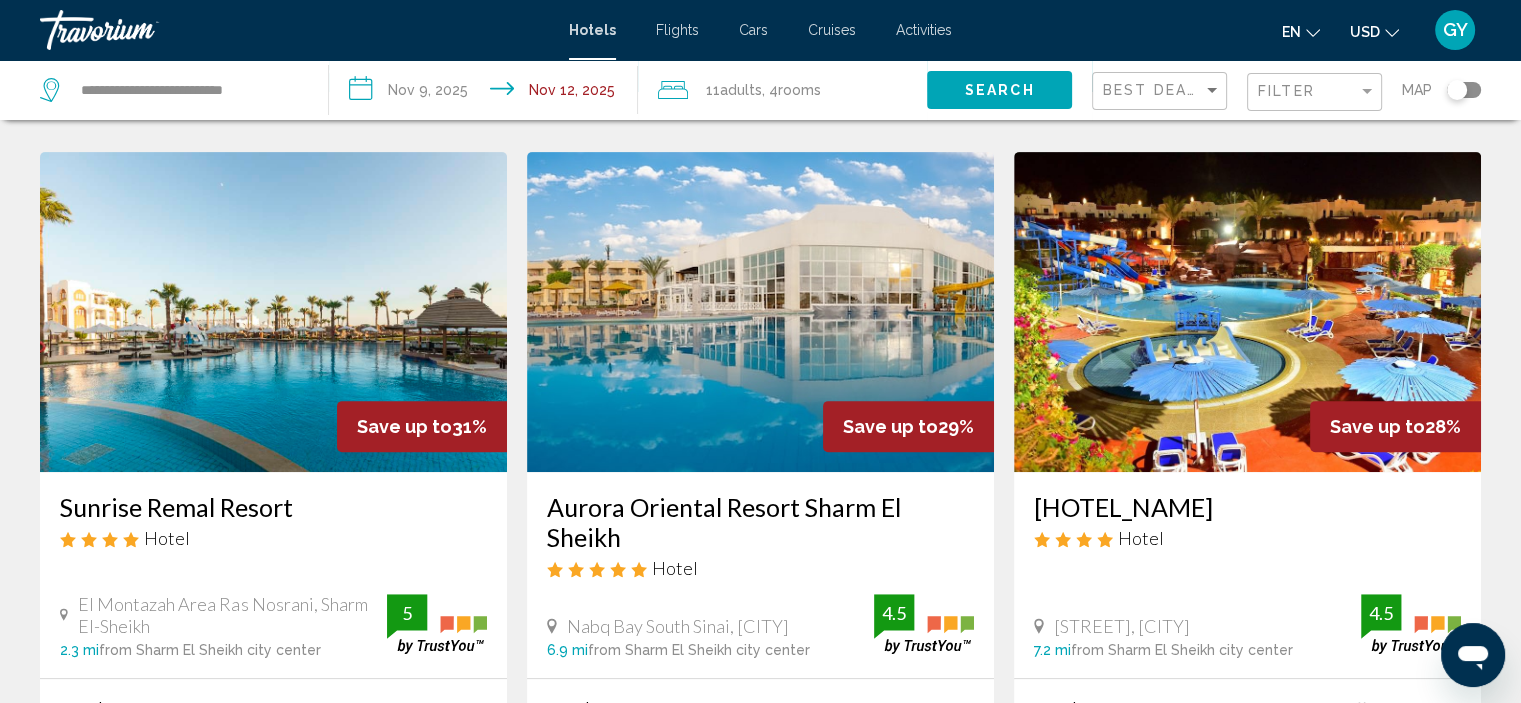 click at bounding box center [1247, 312] 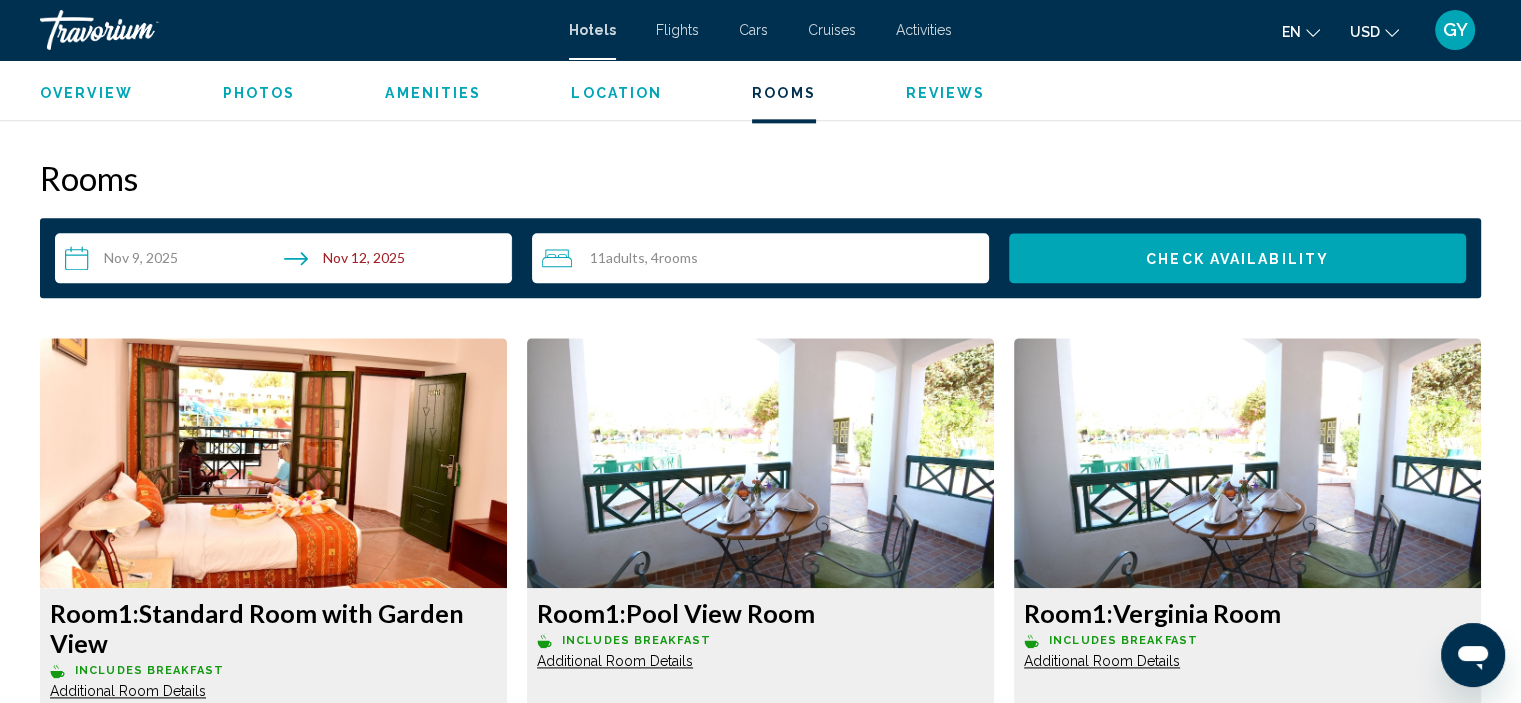 scroll, scrollTop: 2614, scrollLeft: 0, axis: vertical 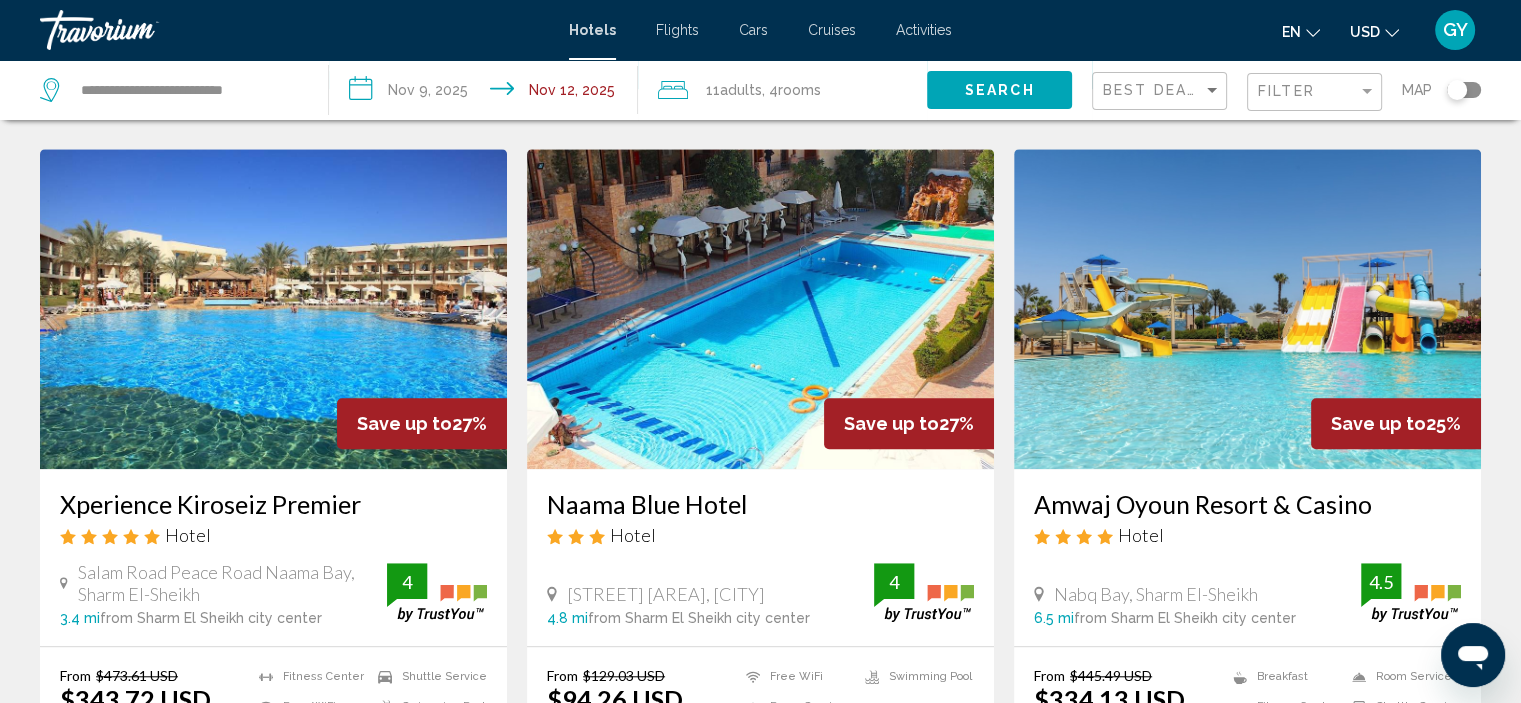 click at bounding box center (1247, 309) 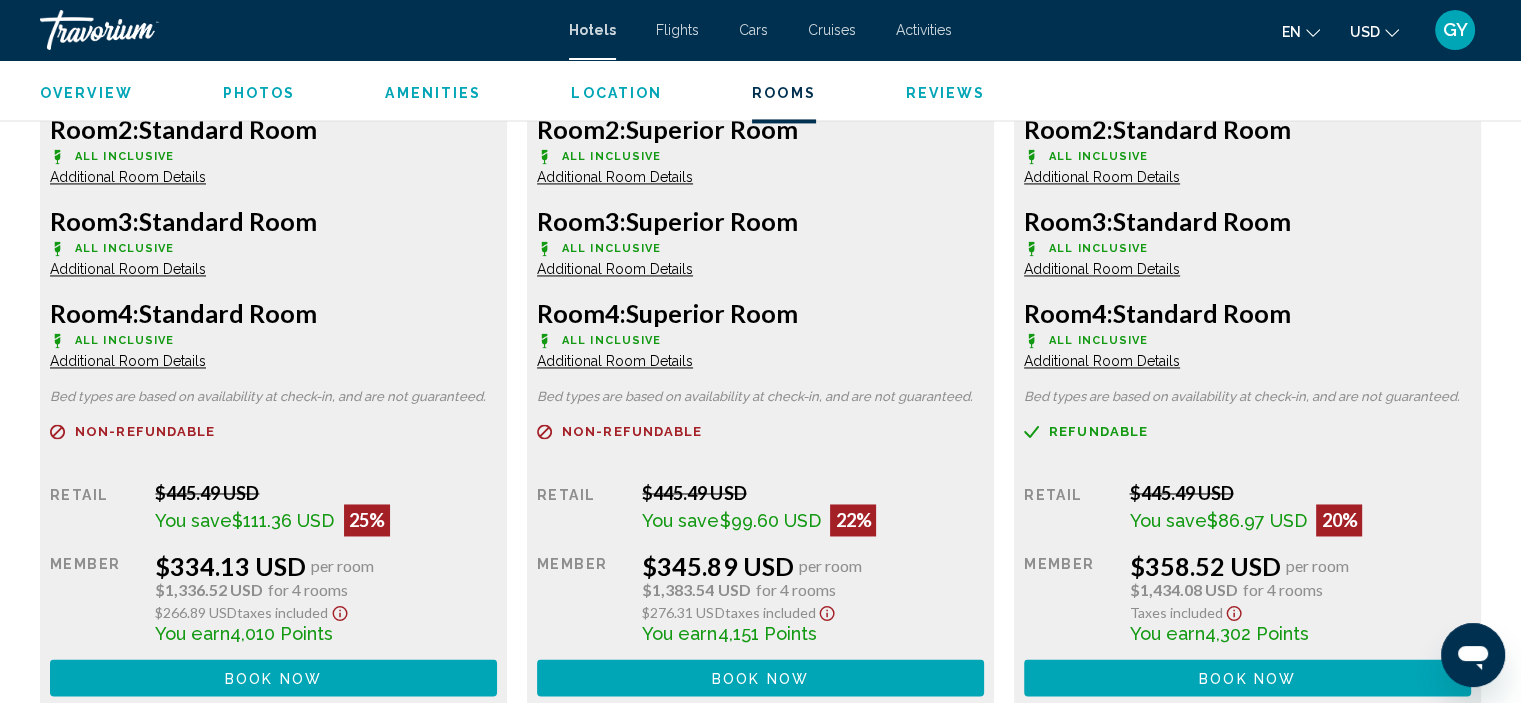 scroll, scrollTop: 3068, scrollLeft: 0, axis: vertical 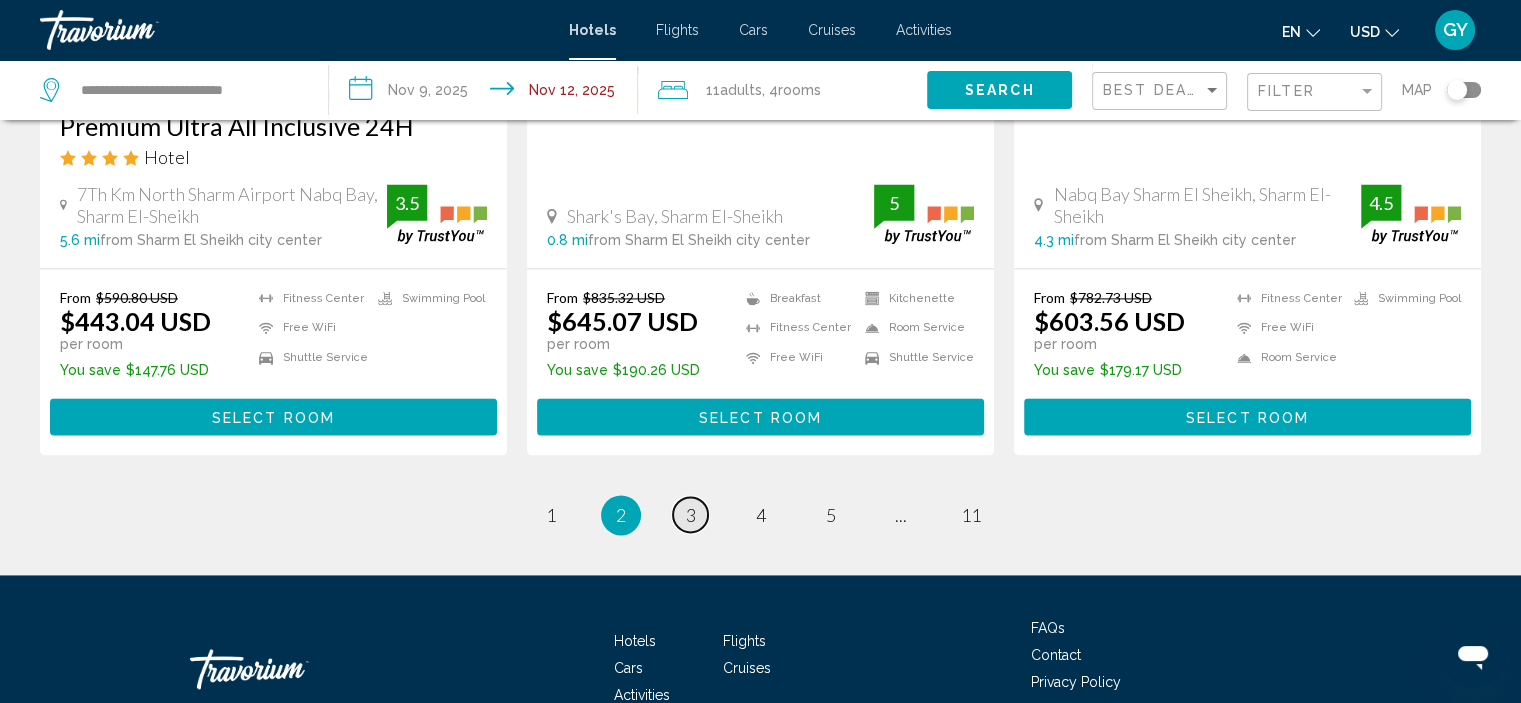 click on "page  3" at bounding box center [690, 514] 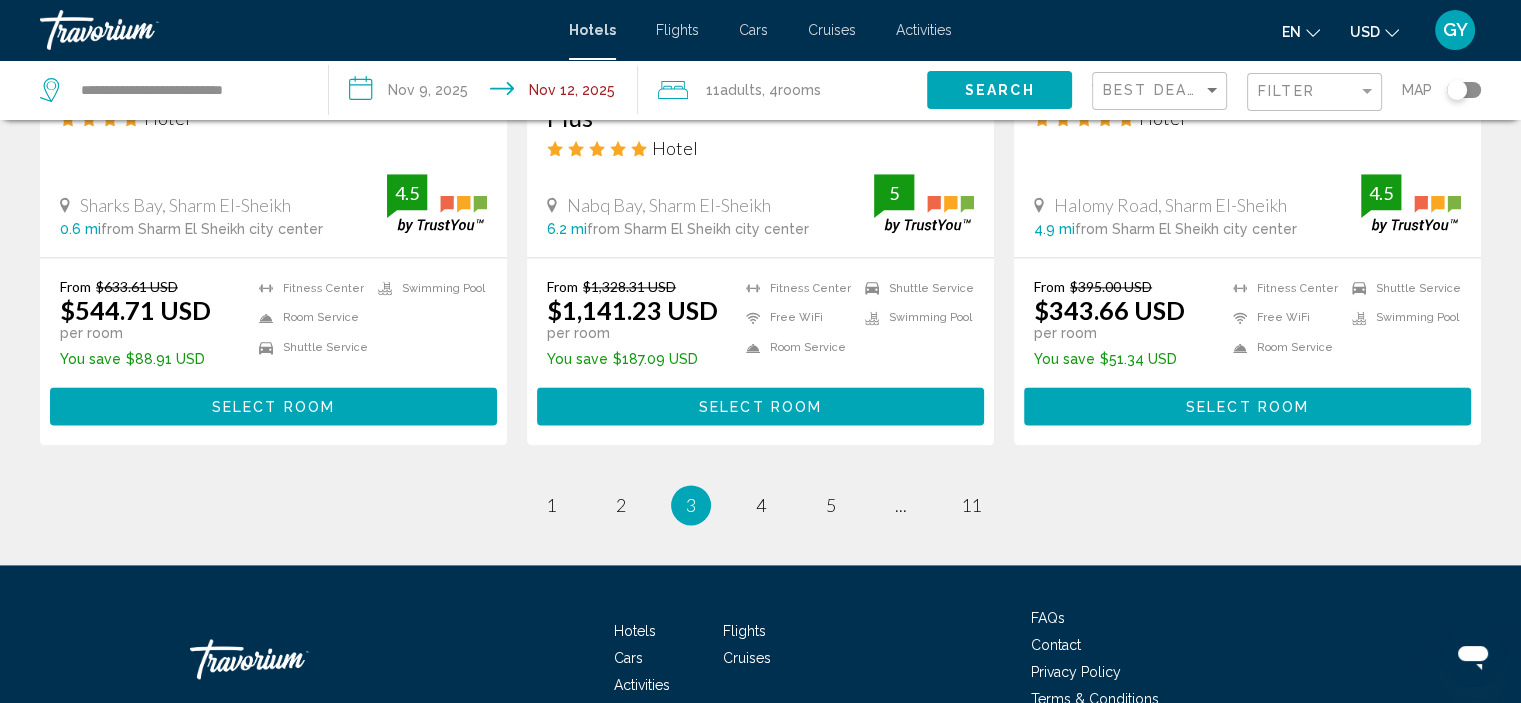 scroll, scrollTop: 2659, scrollLeft: 0, axis: vertical 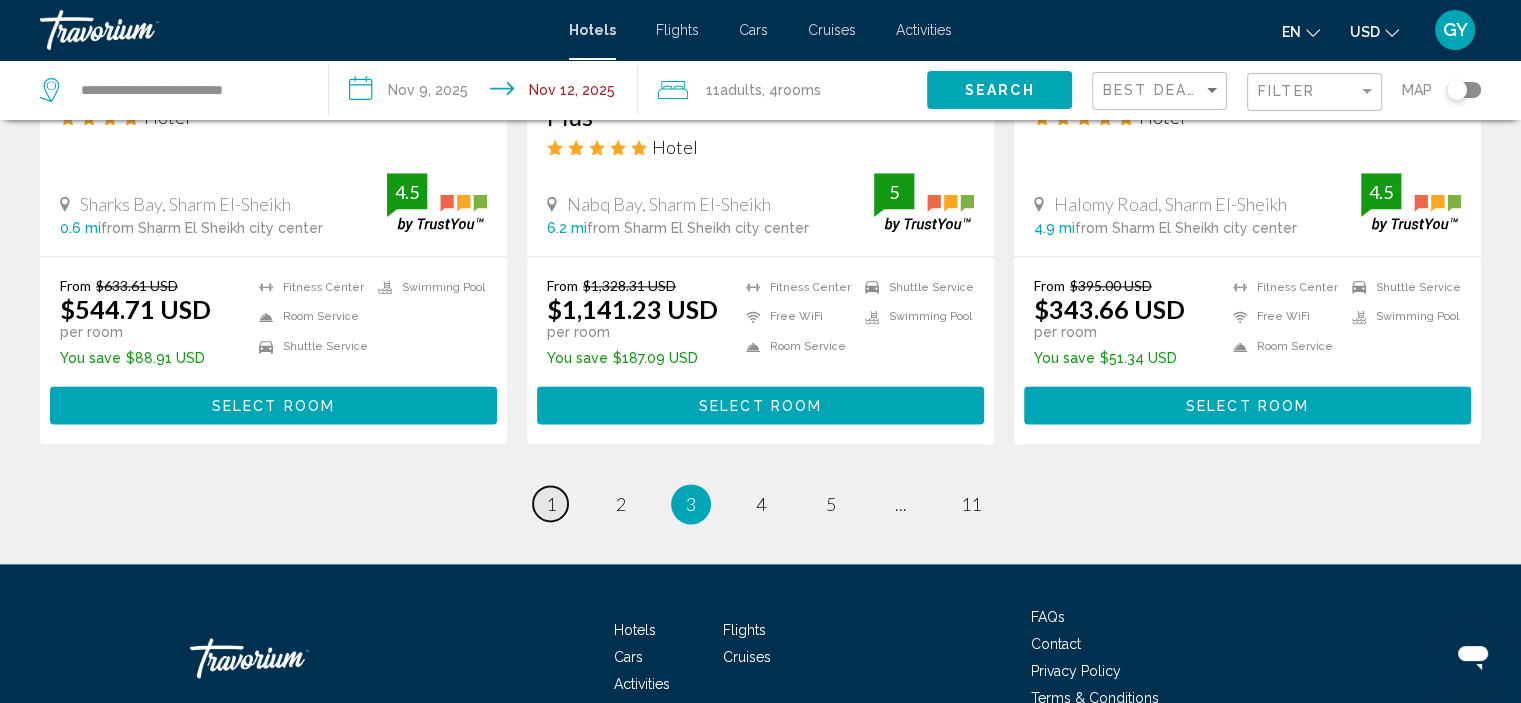 click on "page  1" at bounding box center [550, 503] 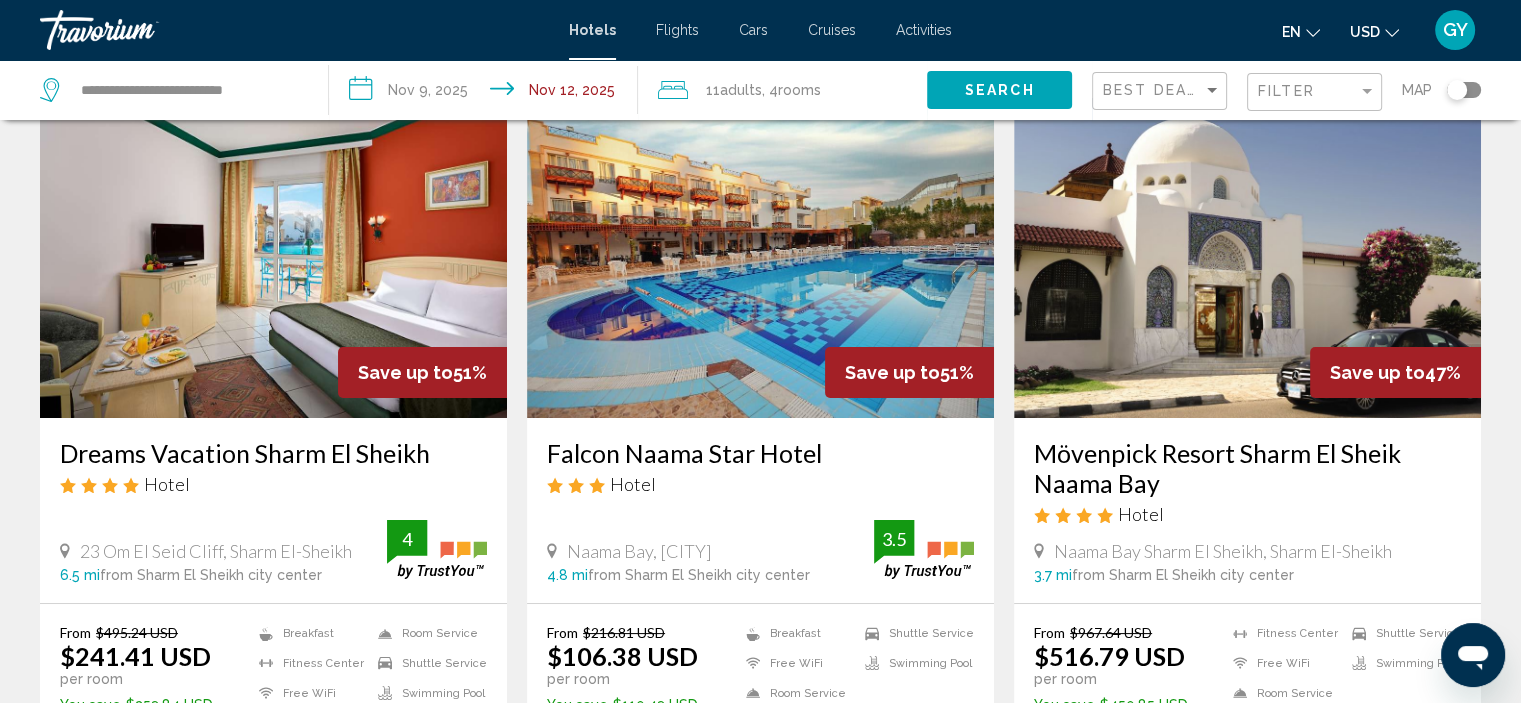 scroll, scrollTop: 94, scrollLeft: 0, axis: vertical 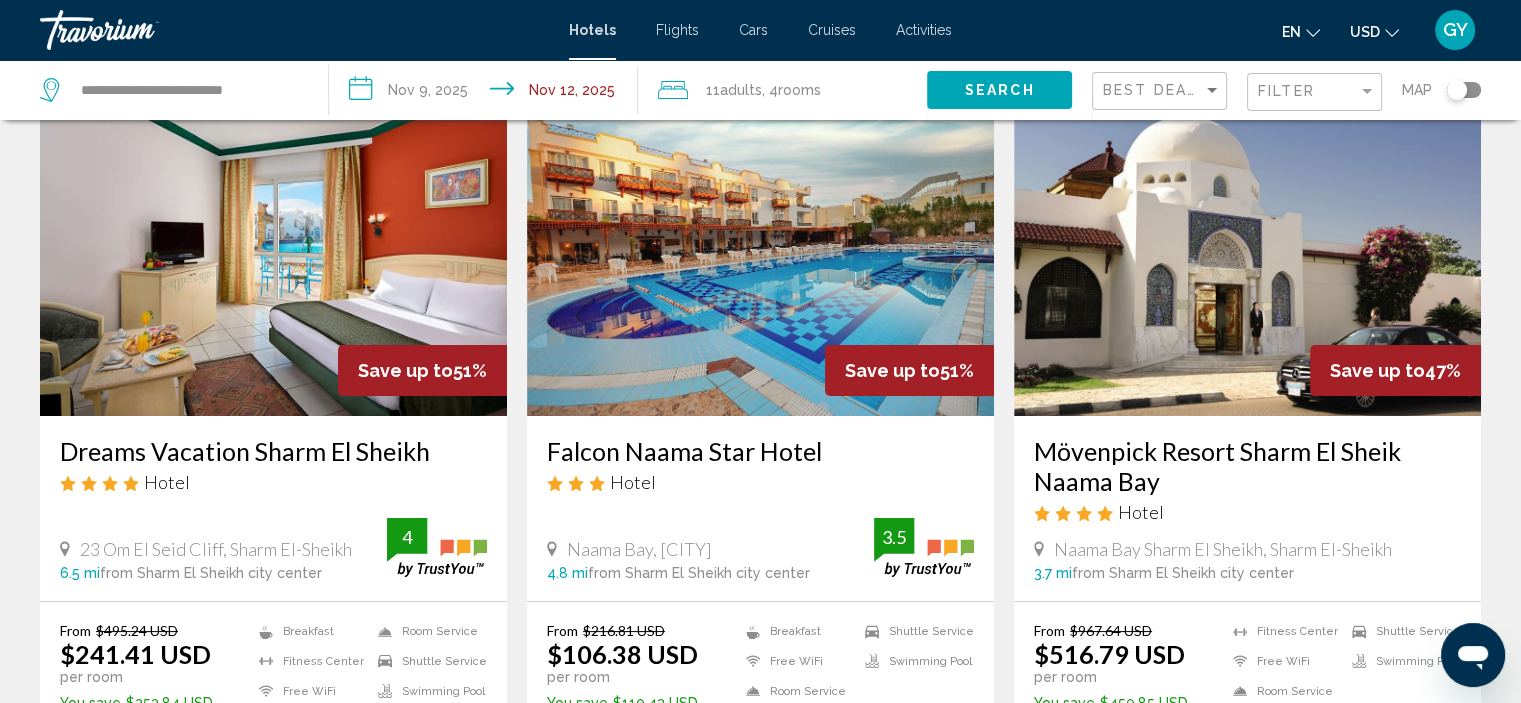 click at bounding box center (273, 256) 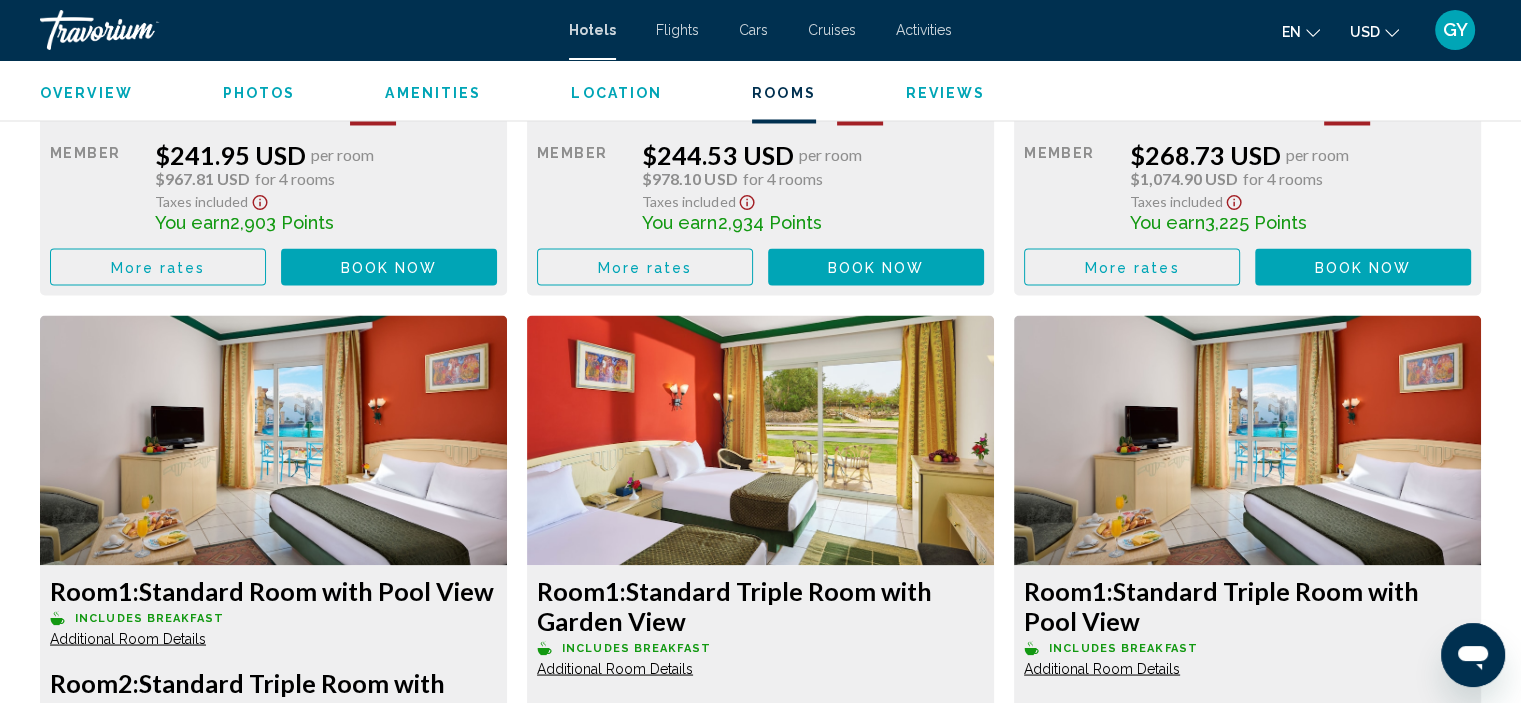 scroll, scrollTop: 3637, scrollLeft: 0, axis: vertical 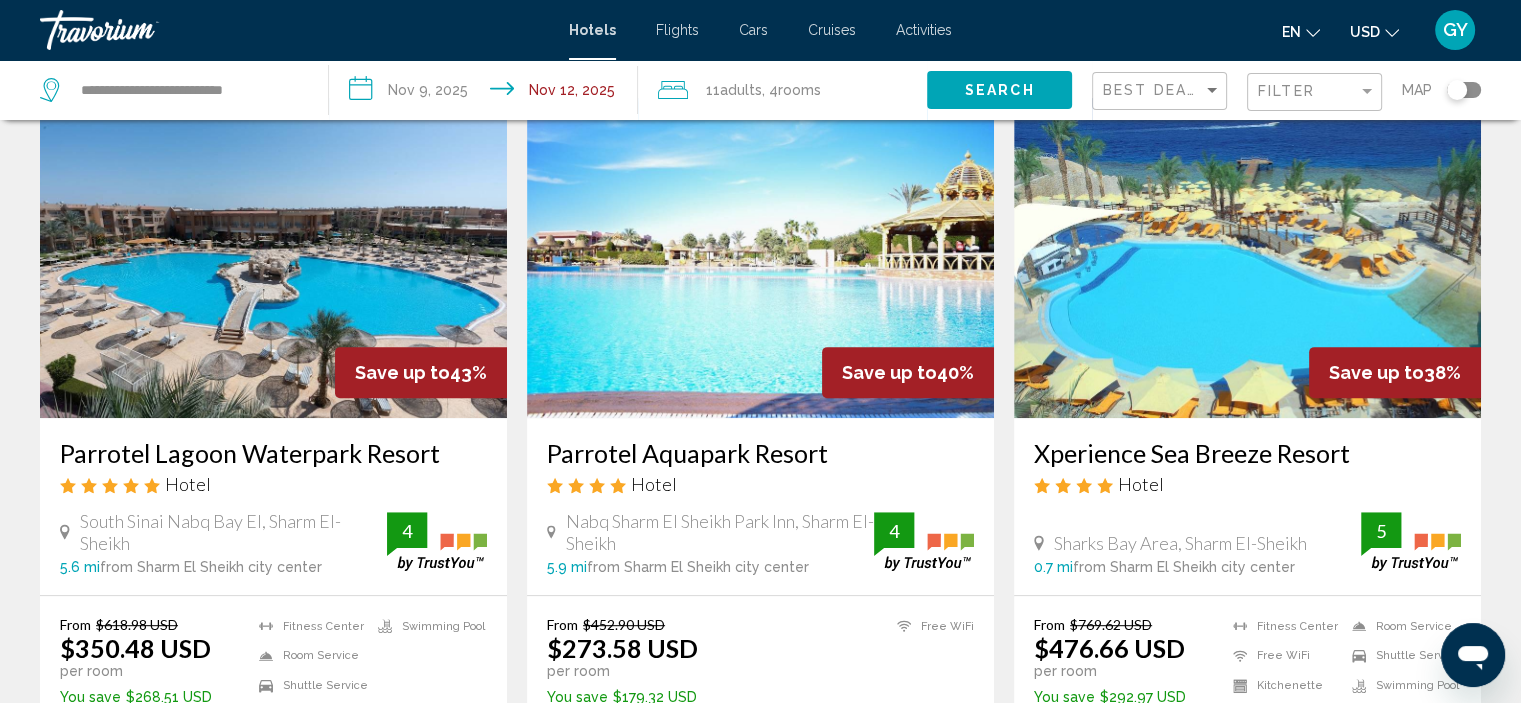 click at bounding box center (760, 258) 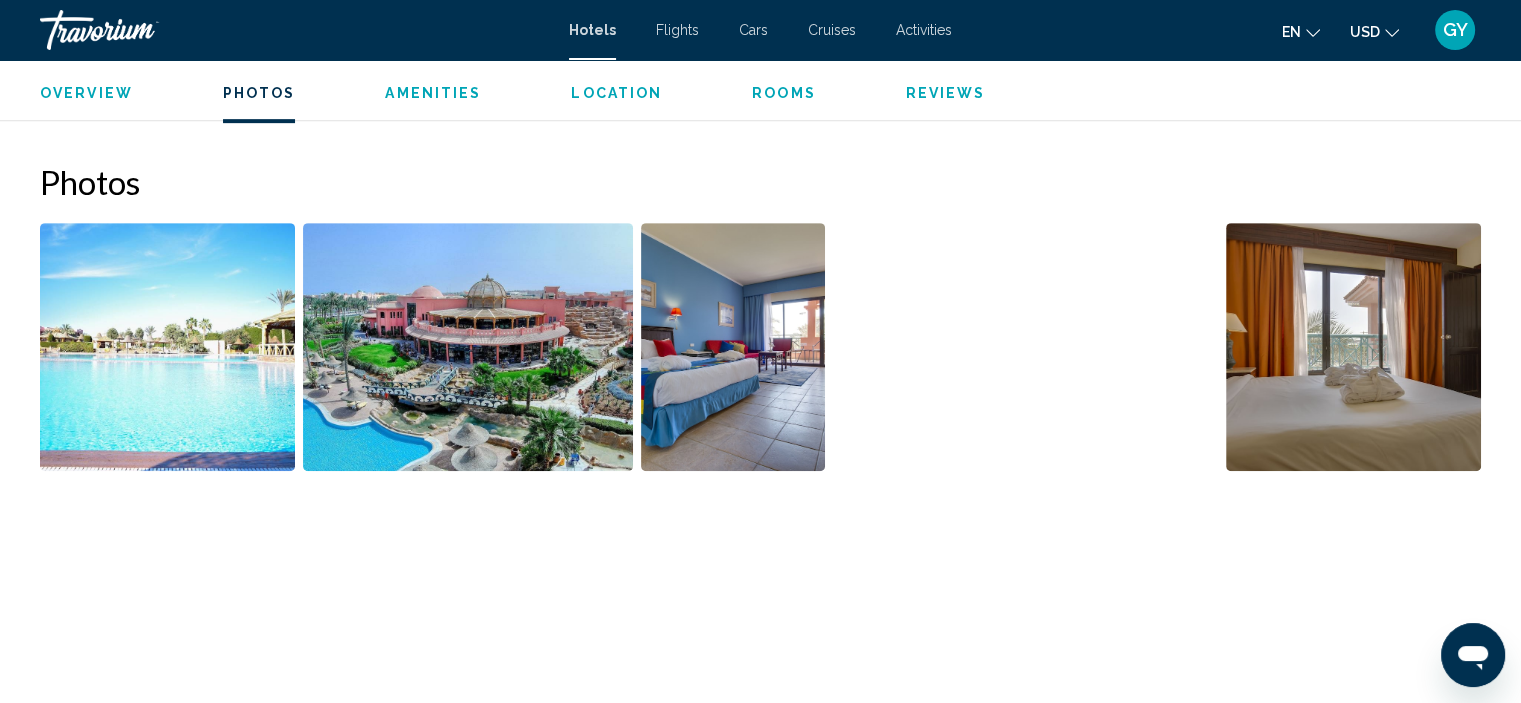 scroll, scrollTop: 922, scrollLeft: 0, axis: vertical 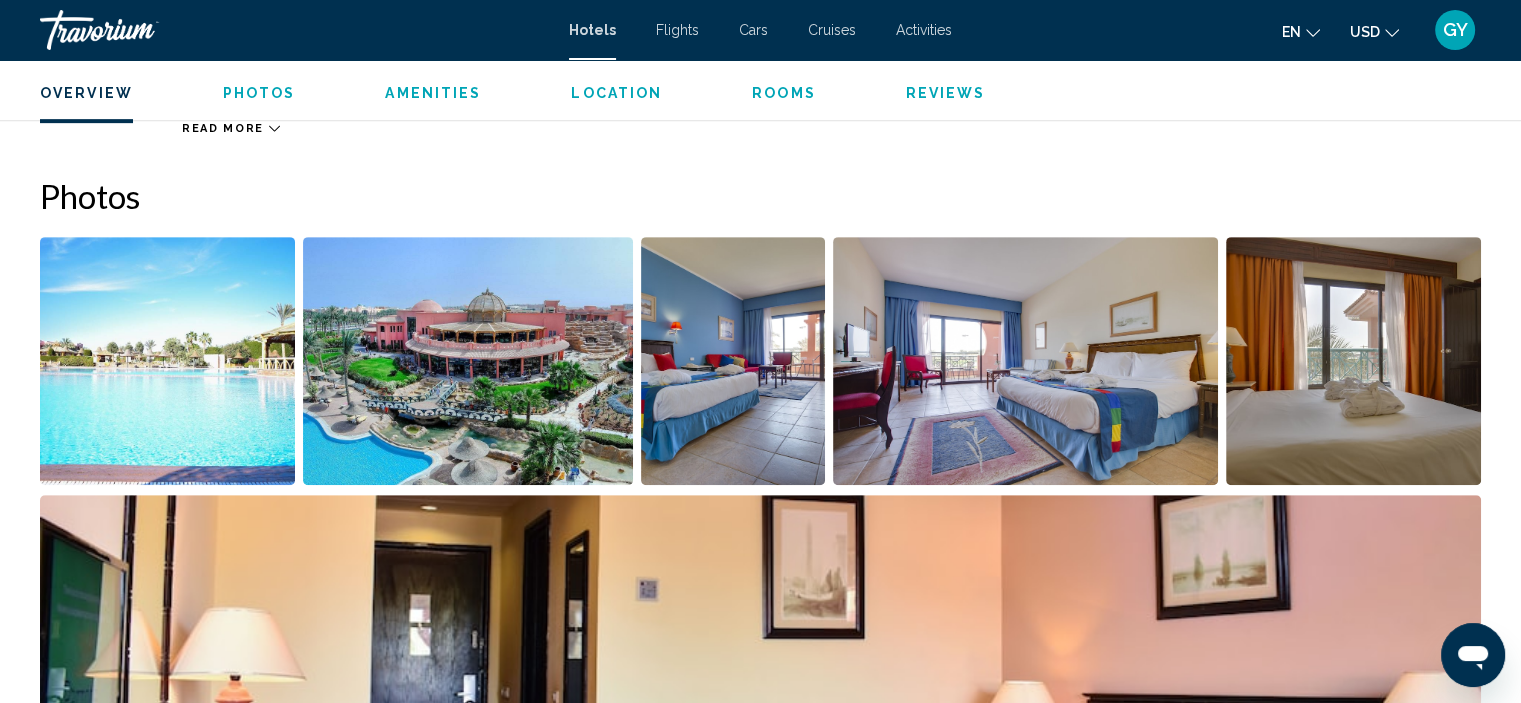 drag, startPoint x: 617, startPoint y: 366, endPoint x: 188, endPoint y: 375, distance: 429.0944 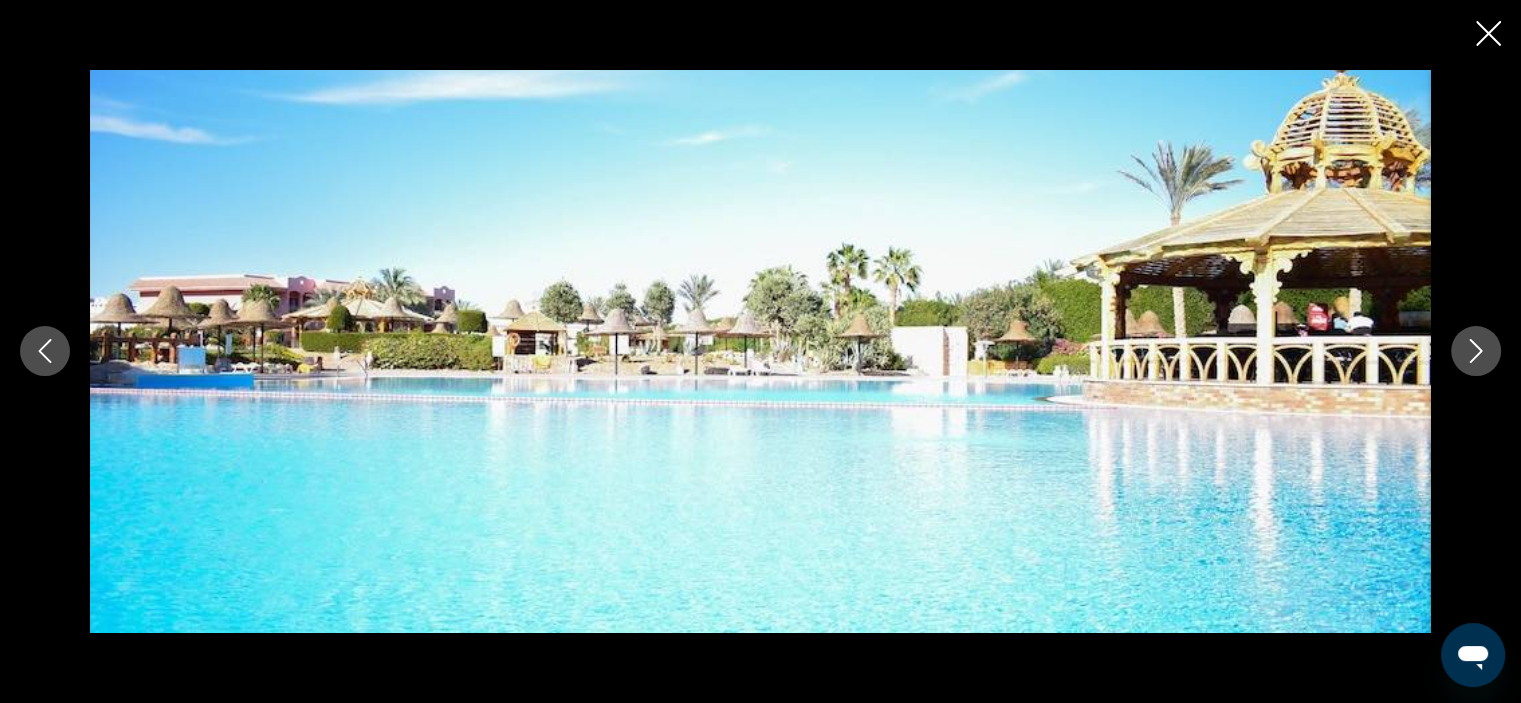 click at bounding box center (1476, 351) 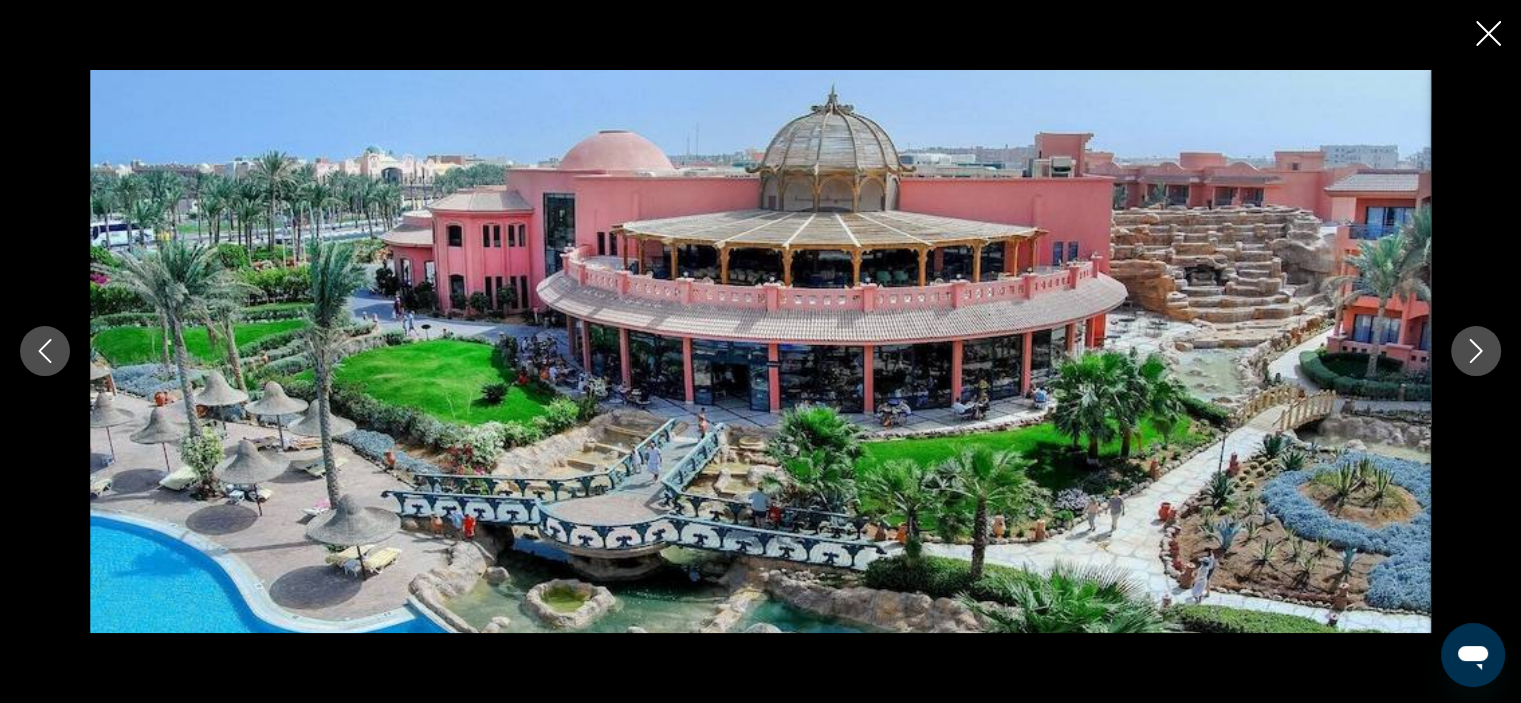 click 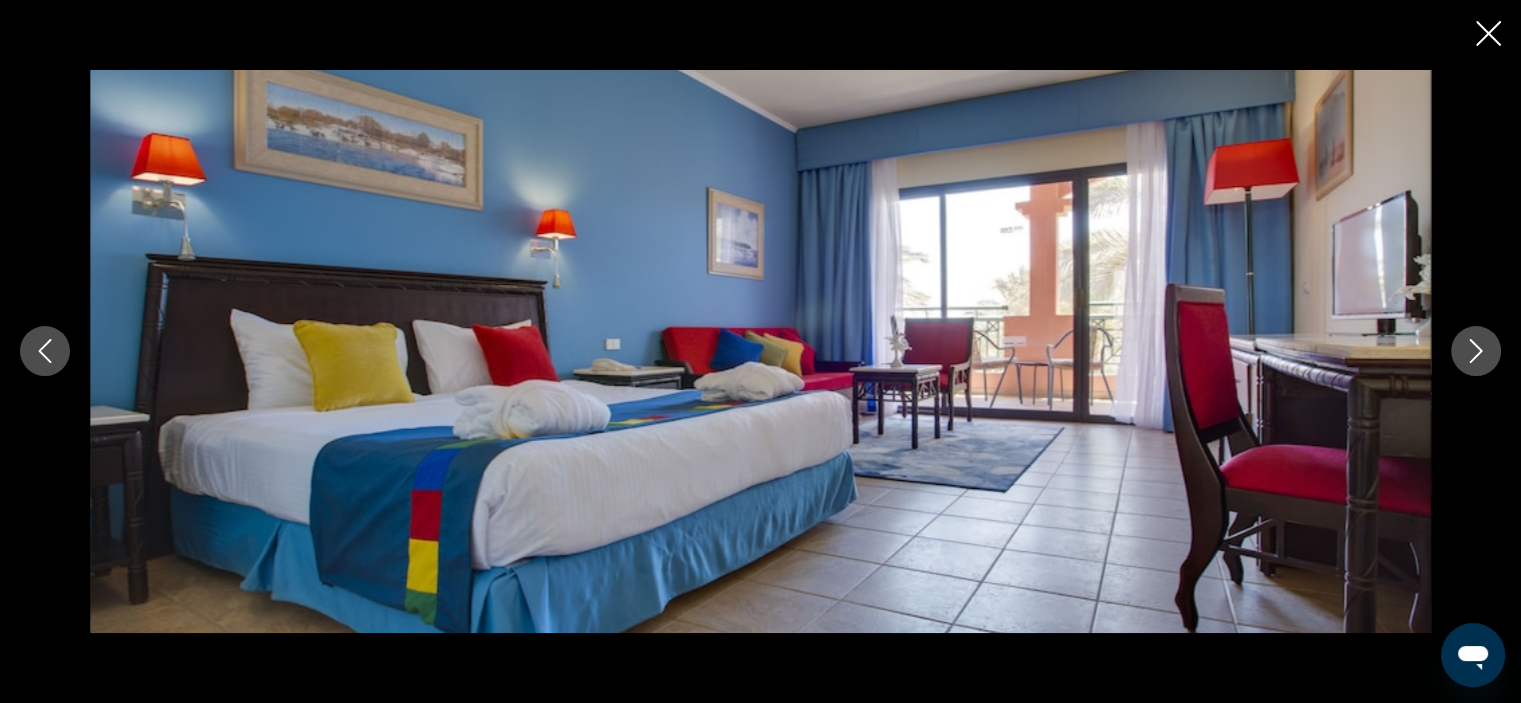 click 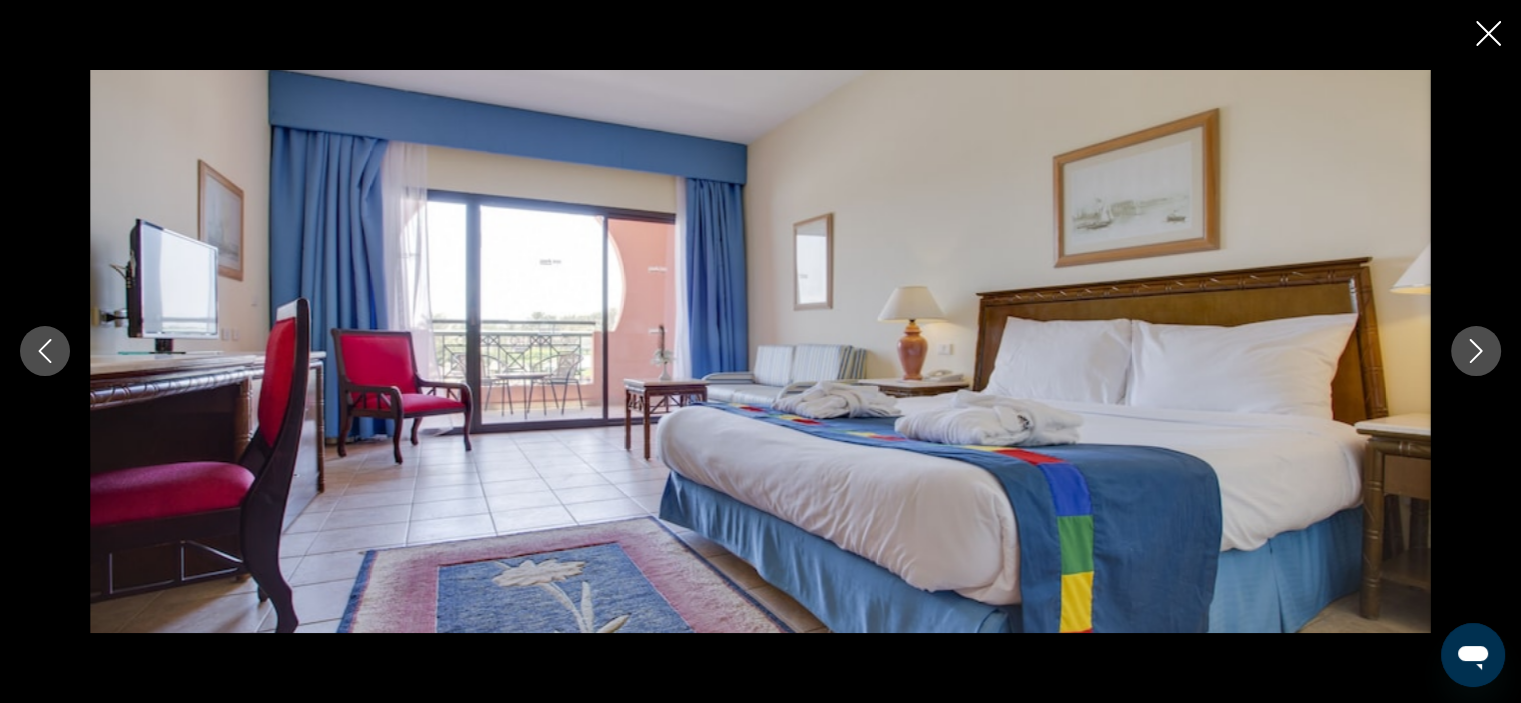 click 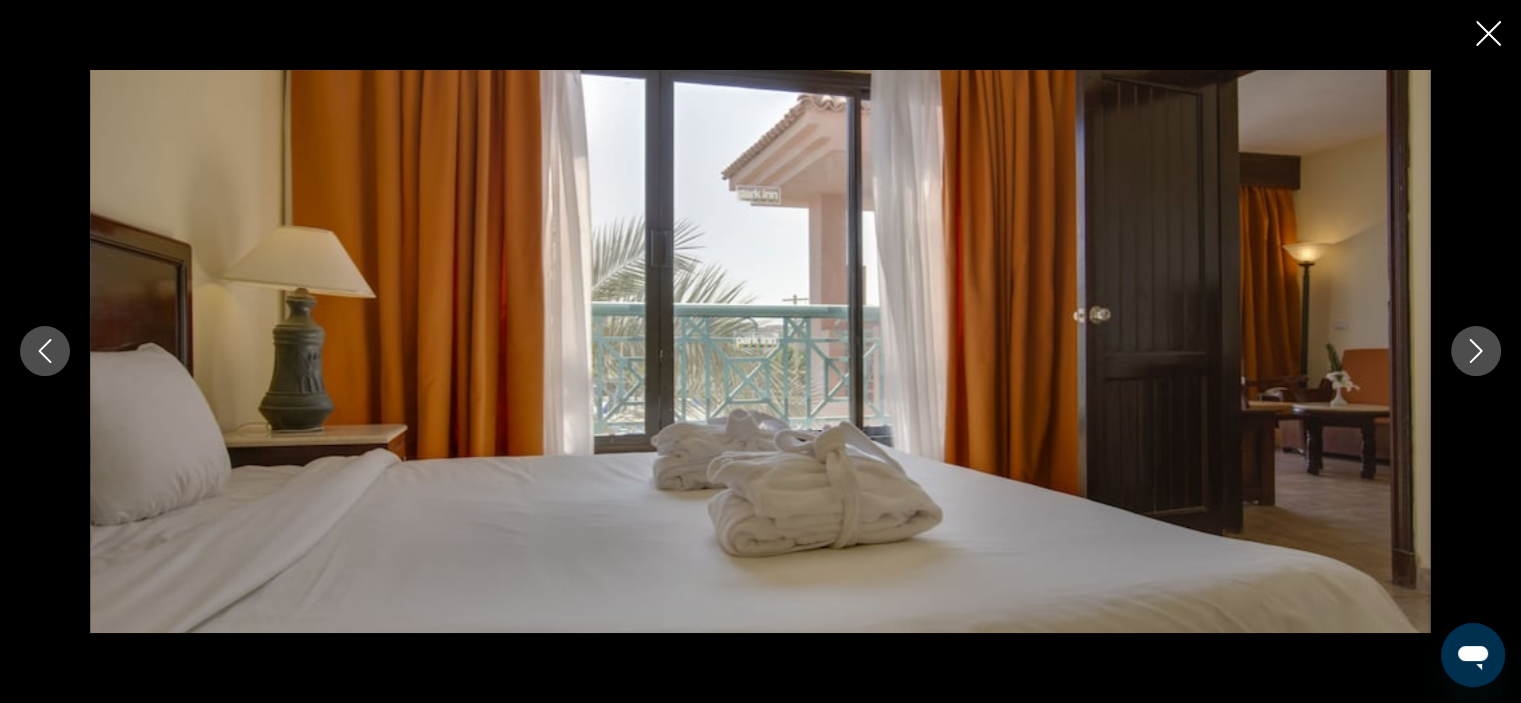 click 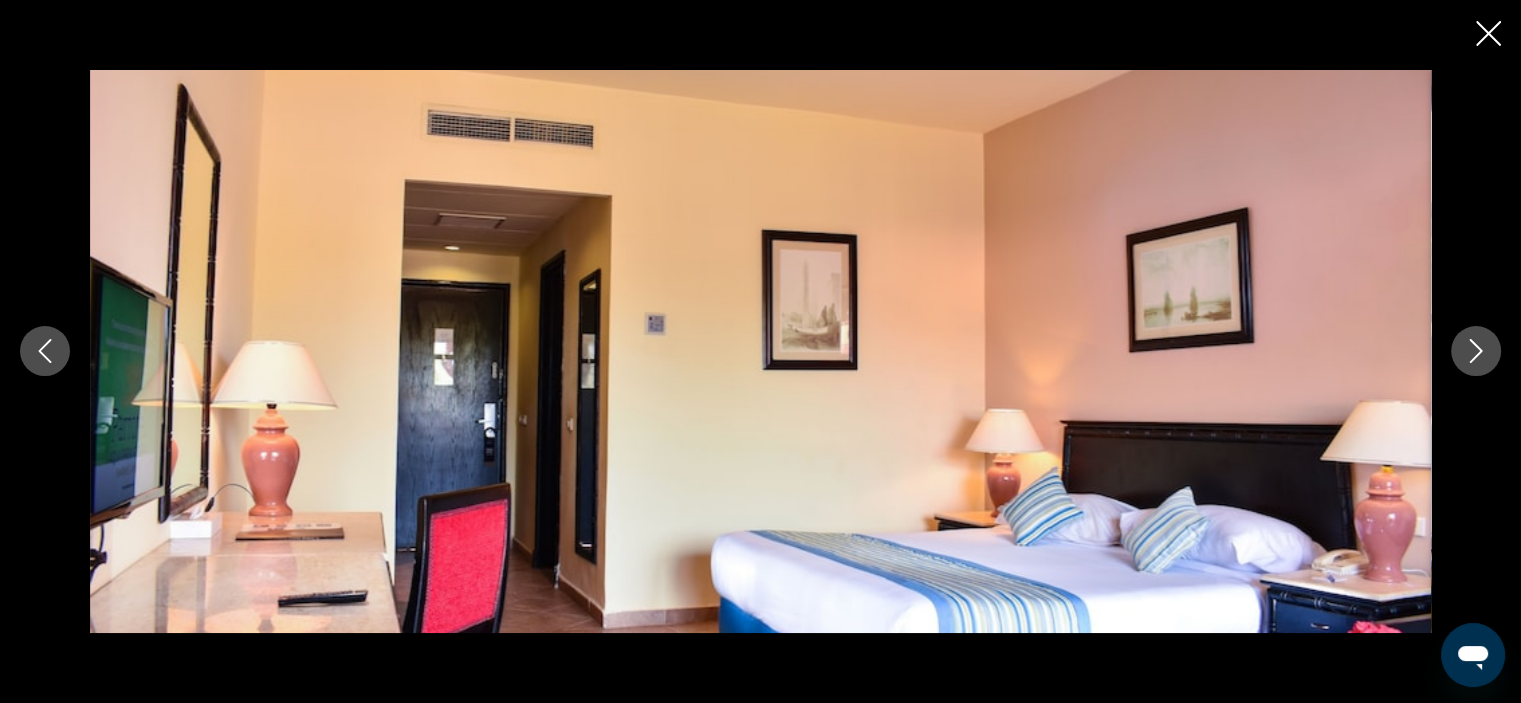 click 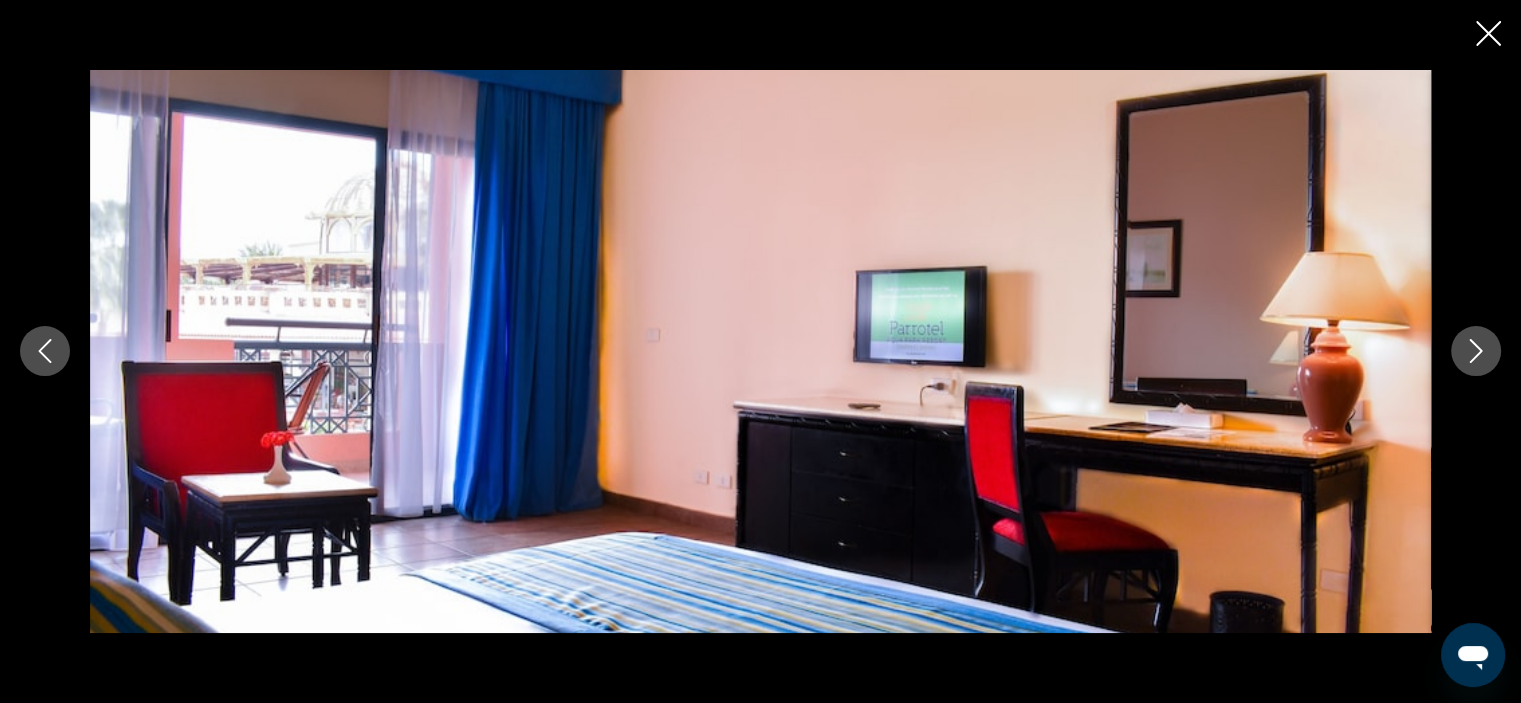 click 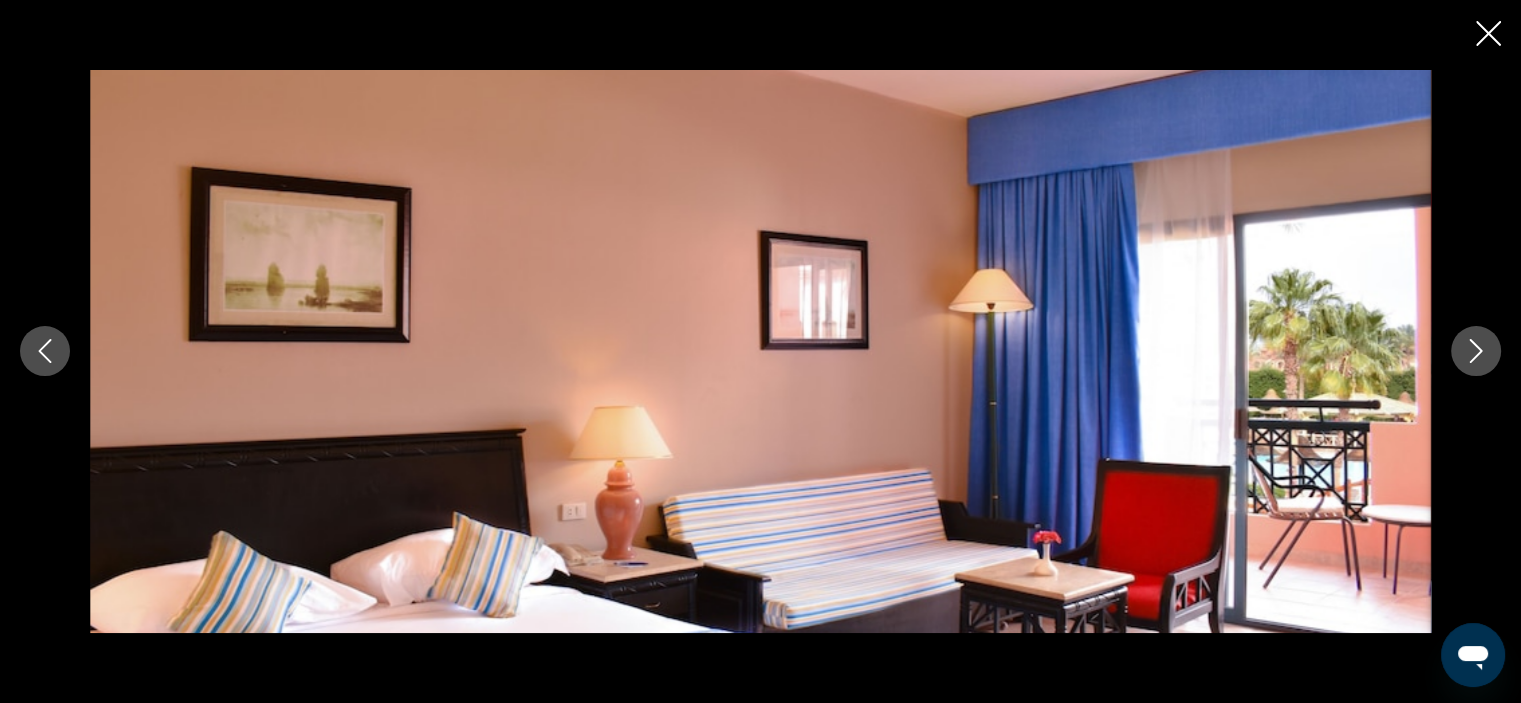 click 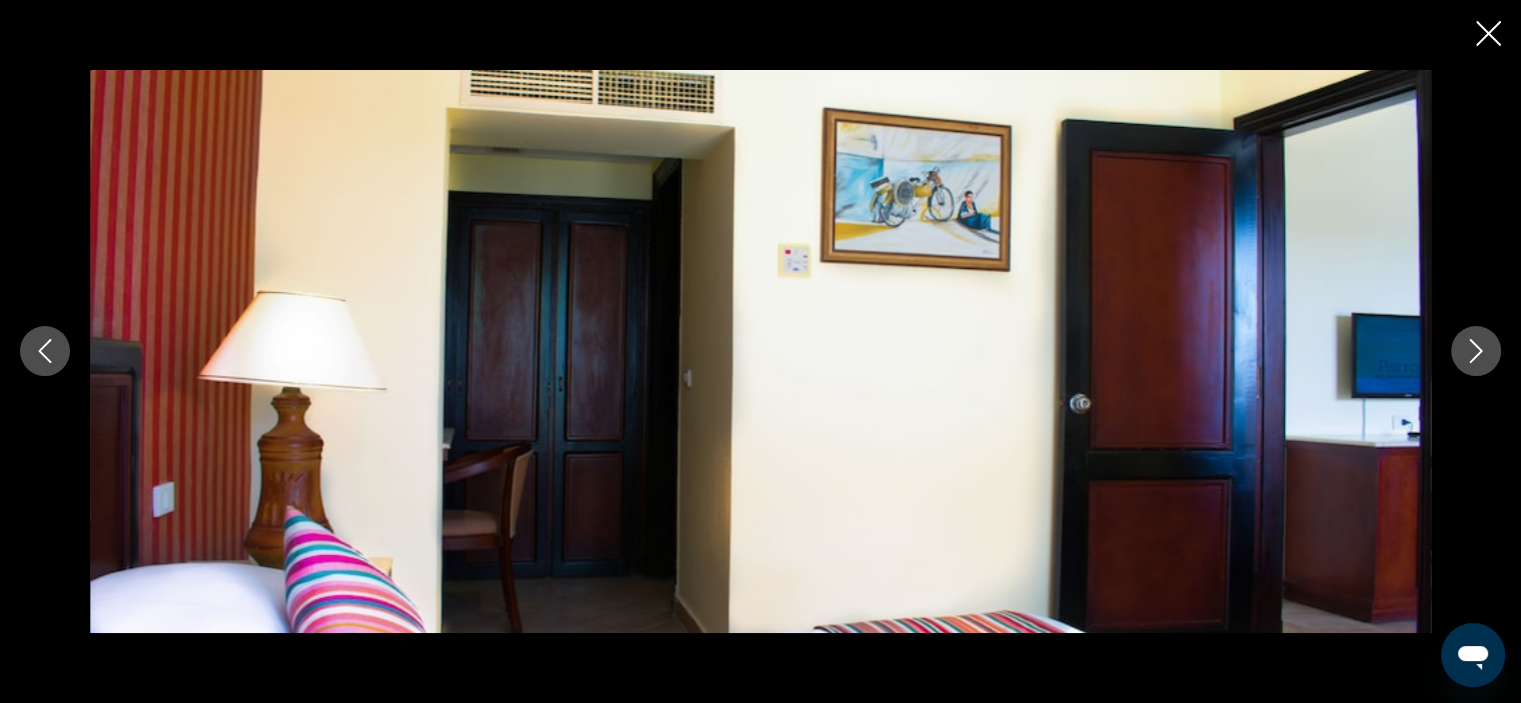 click 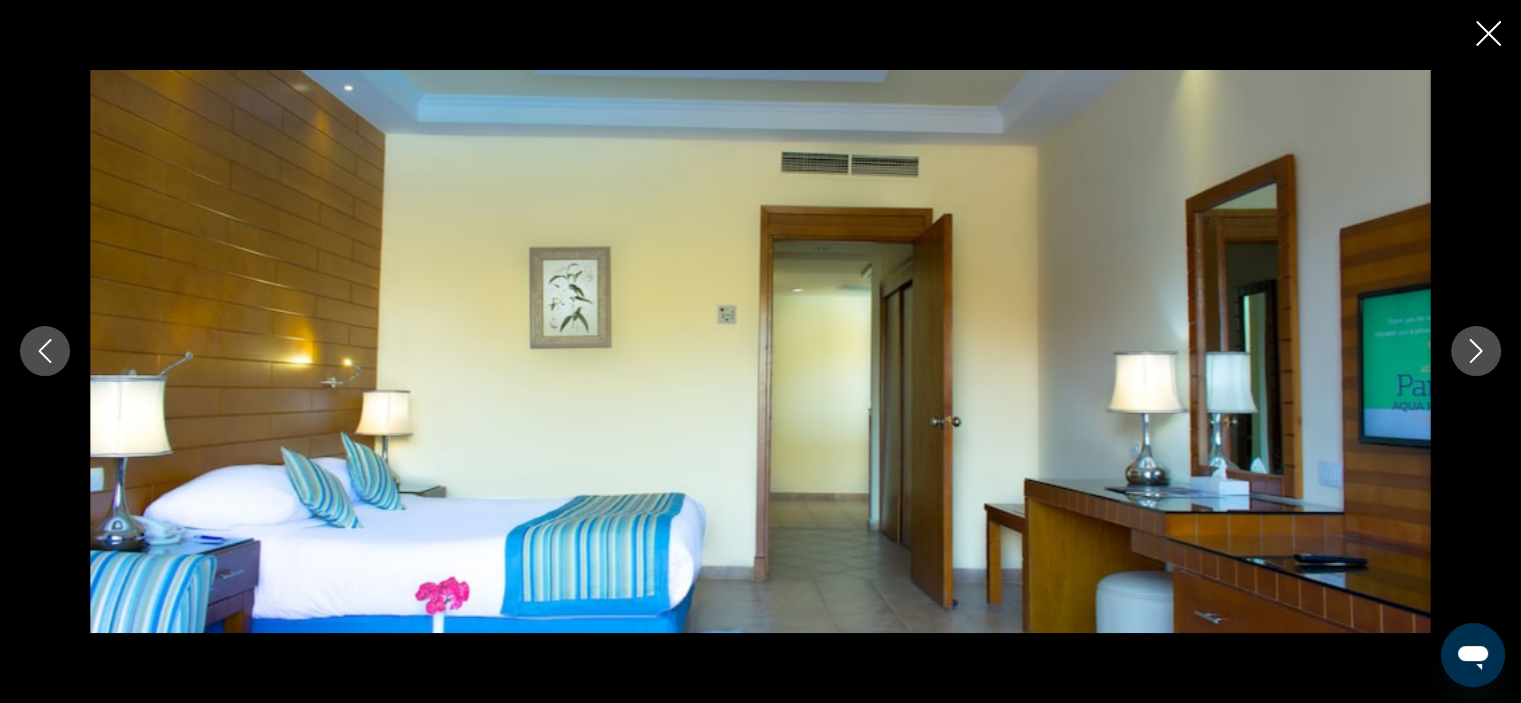 click 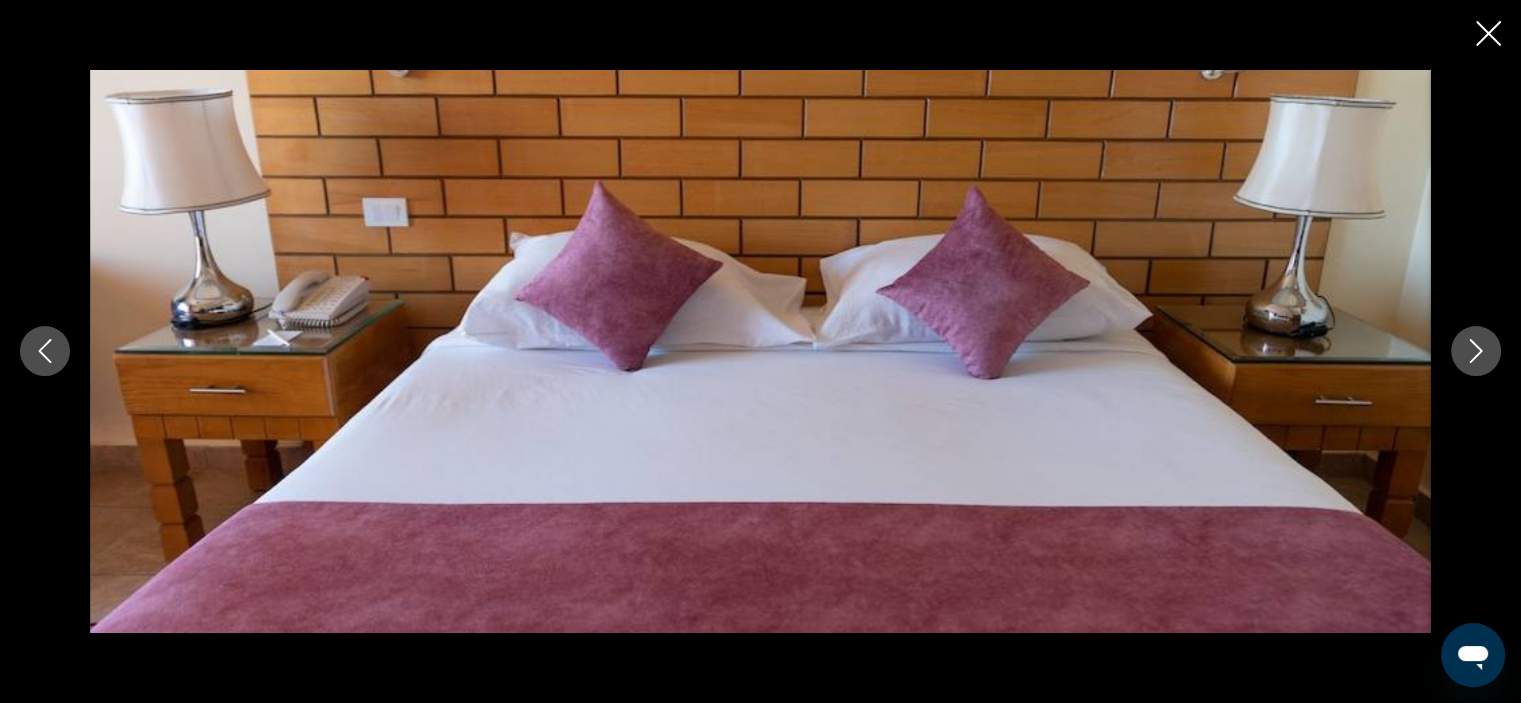 click 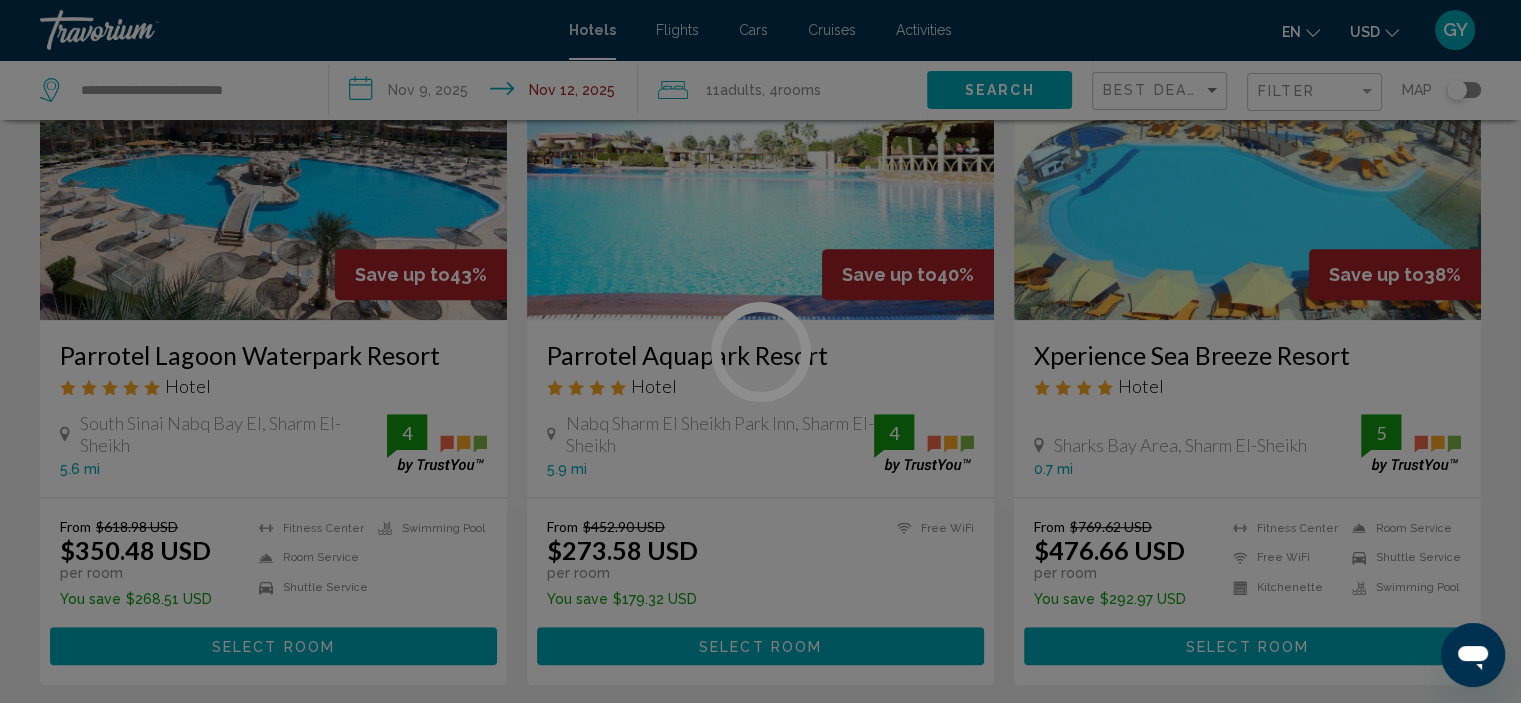scroll, scrollTop: 0, scrollLeft: 0, axis: both 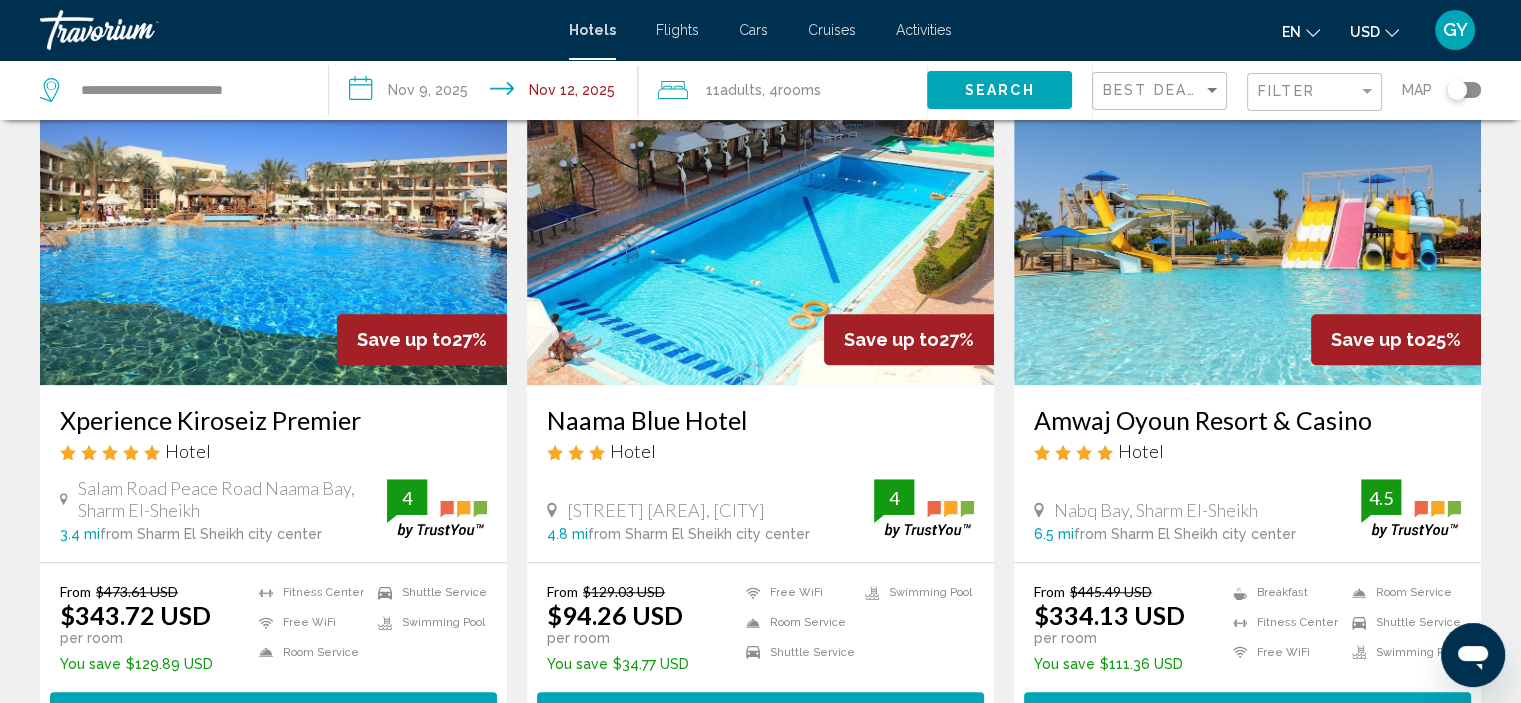 click at bounding box center (1247, 225) 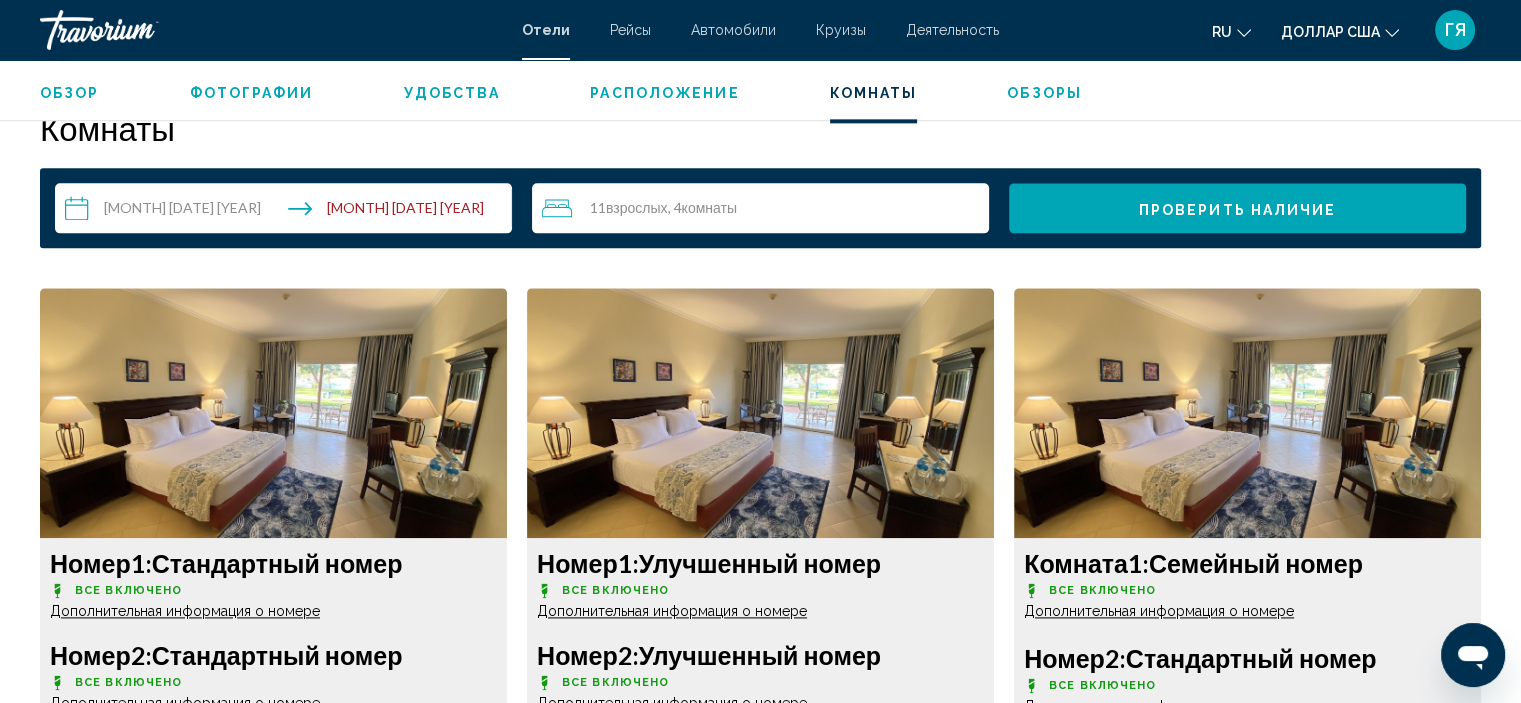 scroll, scrollTop: 2535, scrollLeft: 0, axis: vertical 